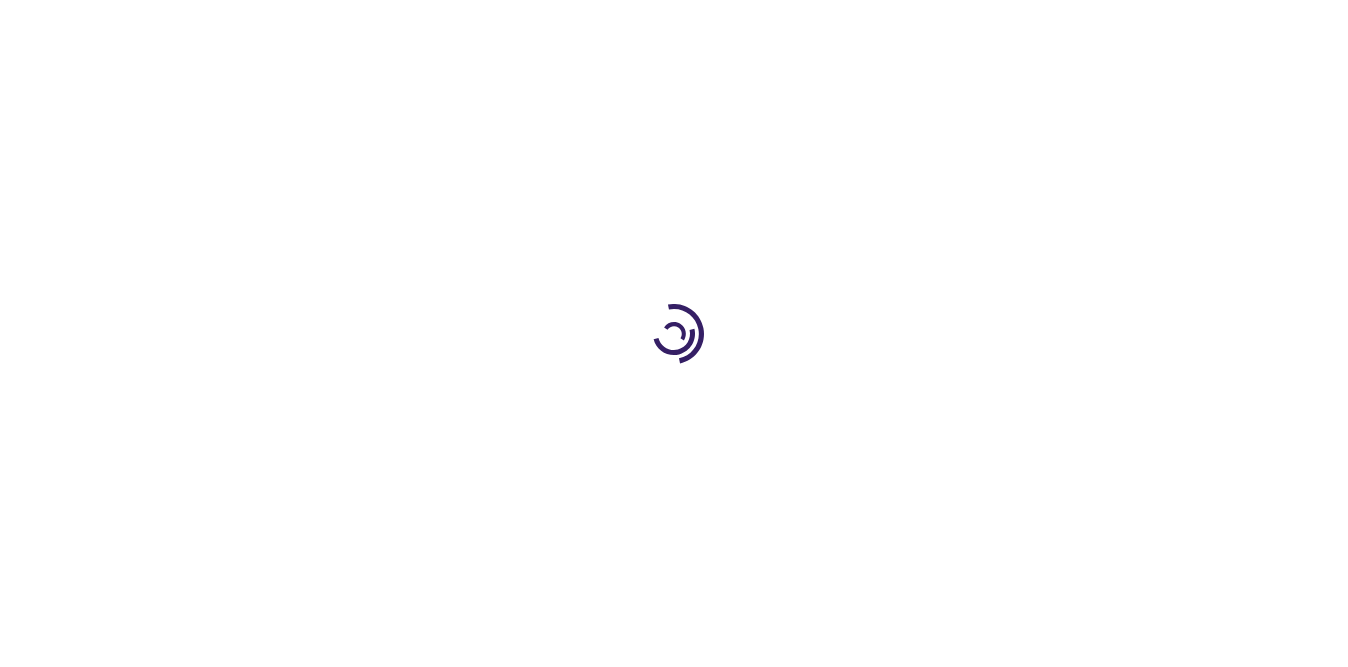 scroll, scrollTop: 0, scrollLeft: 0, axis: both 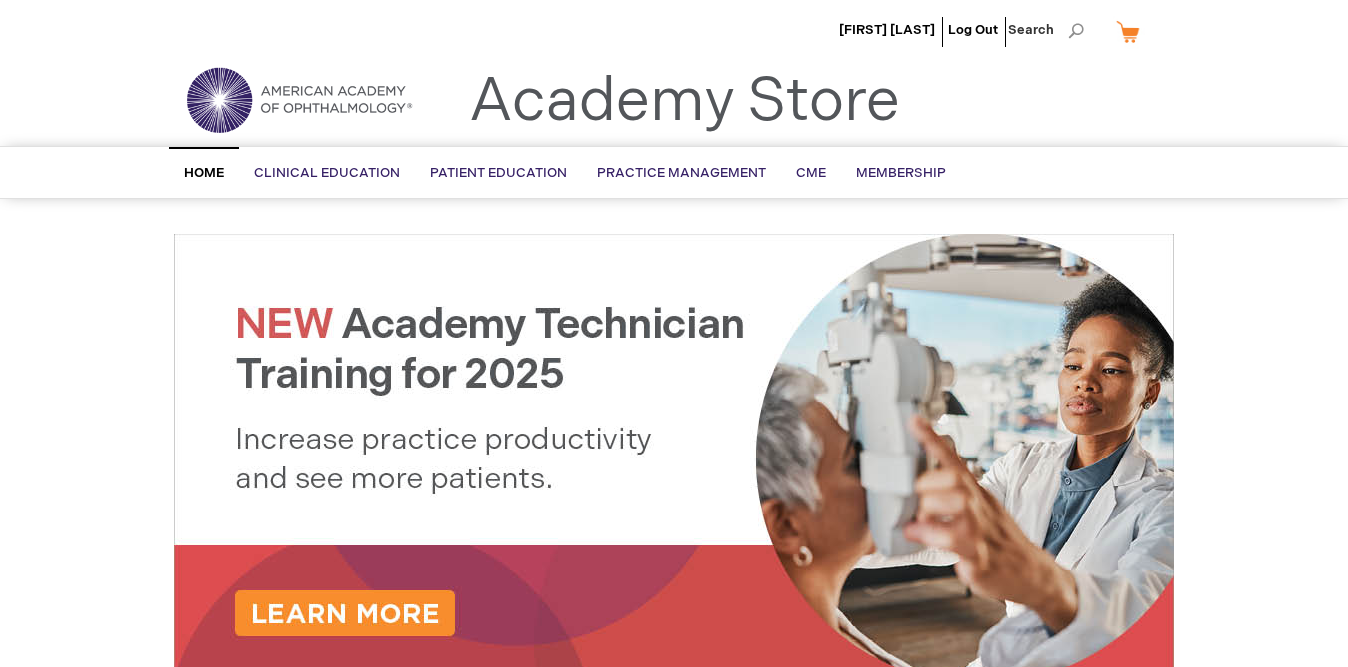 click on "My Cart" at bounding box center (1136, 31) 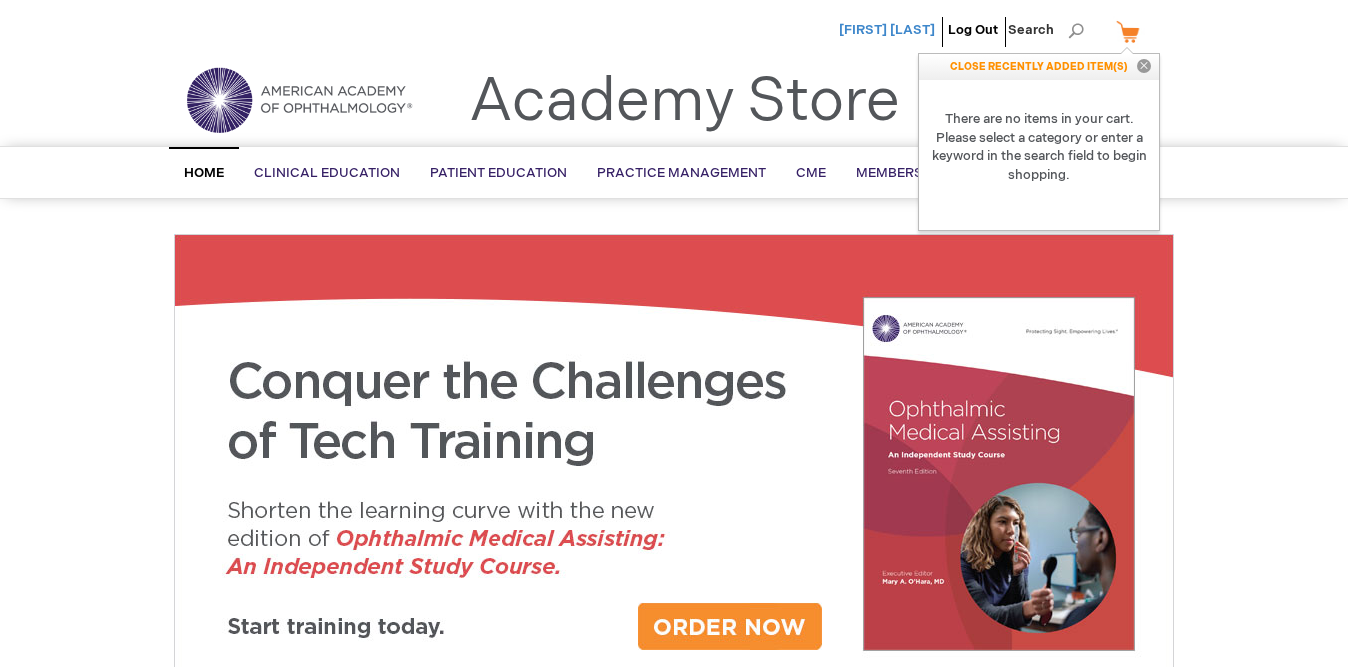 click on "[FIRST] [LAST]" at bounding box center (887, 30) 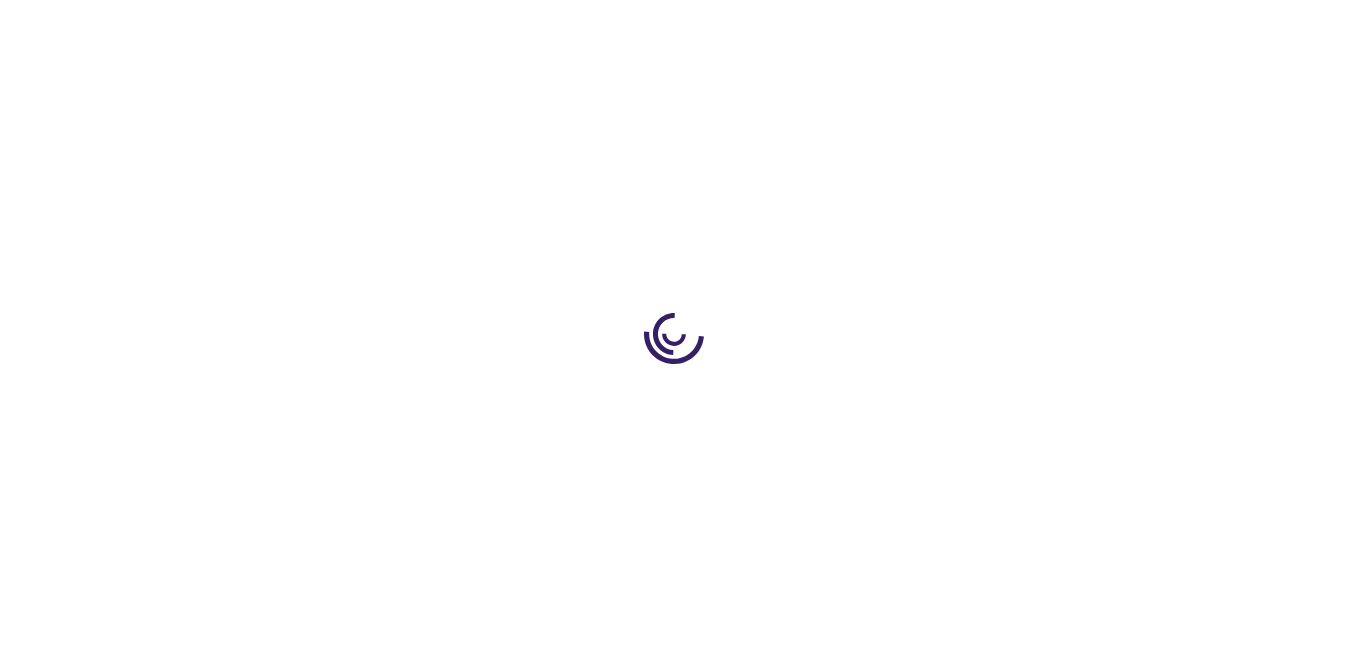 scroll, scrollTop: 0, scrollLeft: 0, axis: both 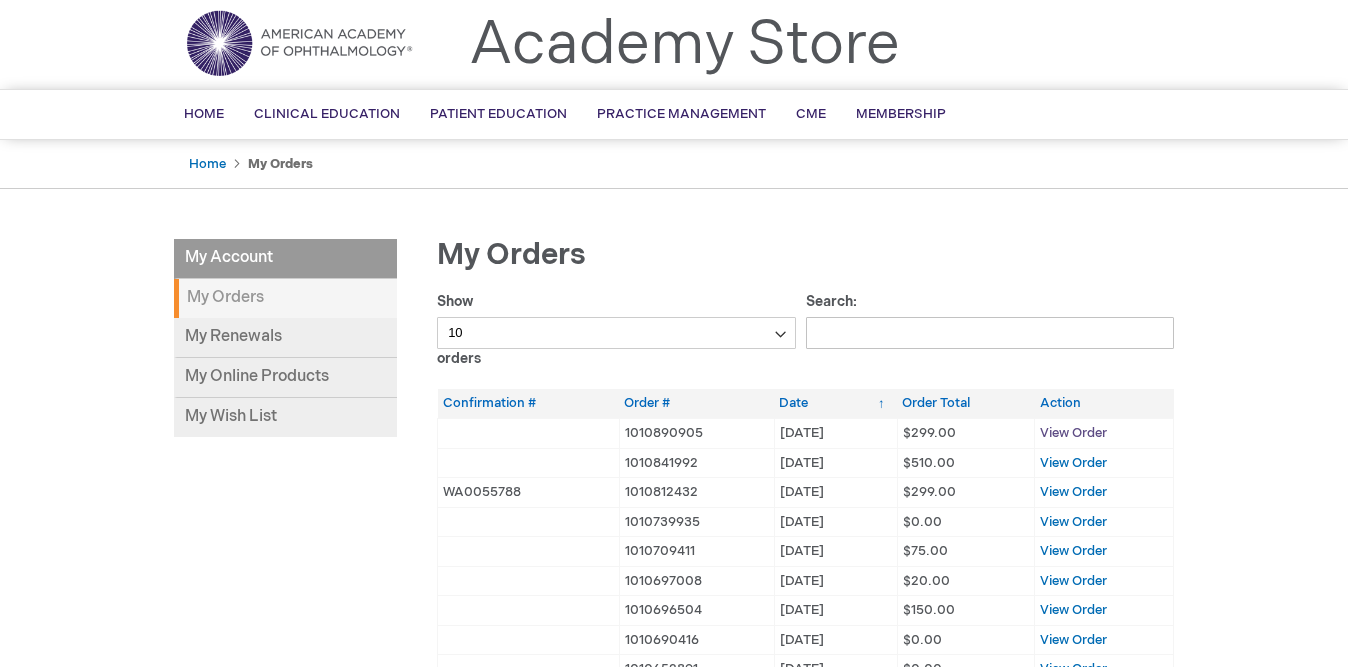 click on "View Order" at bounding box center (1073, 433) 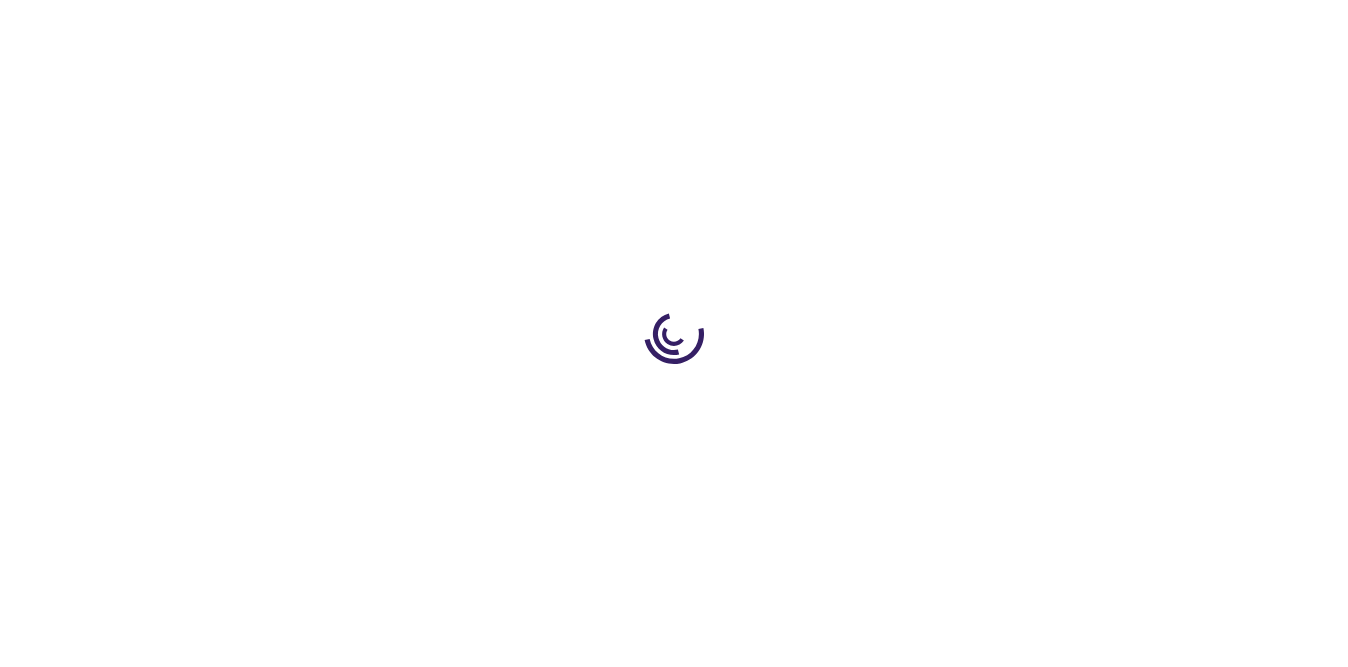 scroll, scrollTop: 0, scrollLeft: 0, axis: both 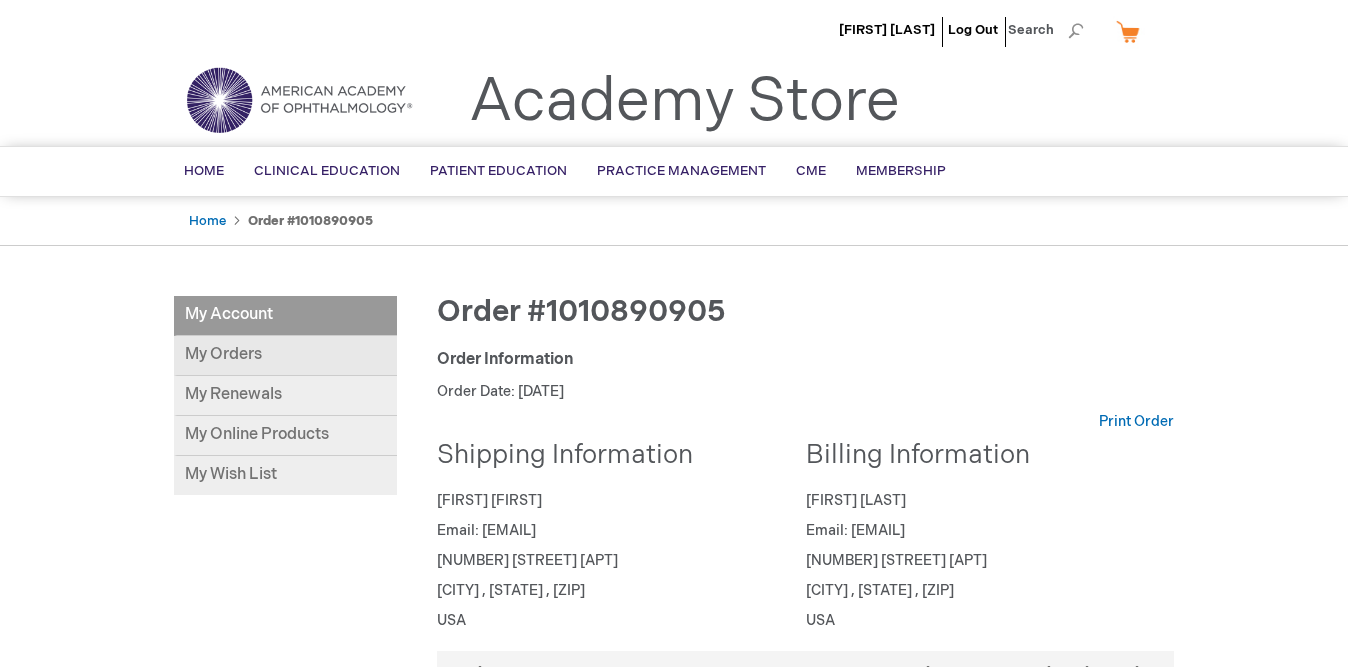 click on "My Orders" at bounding box center (285, 356) 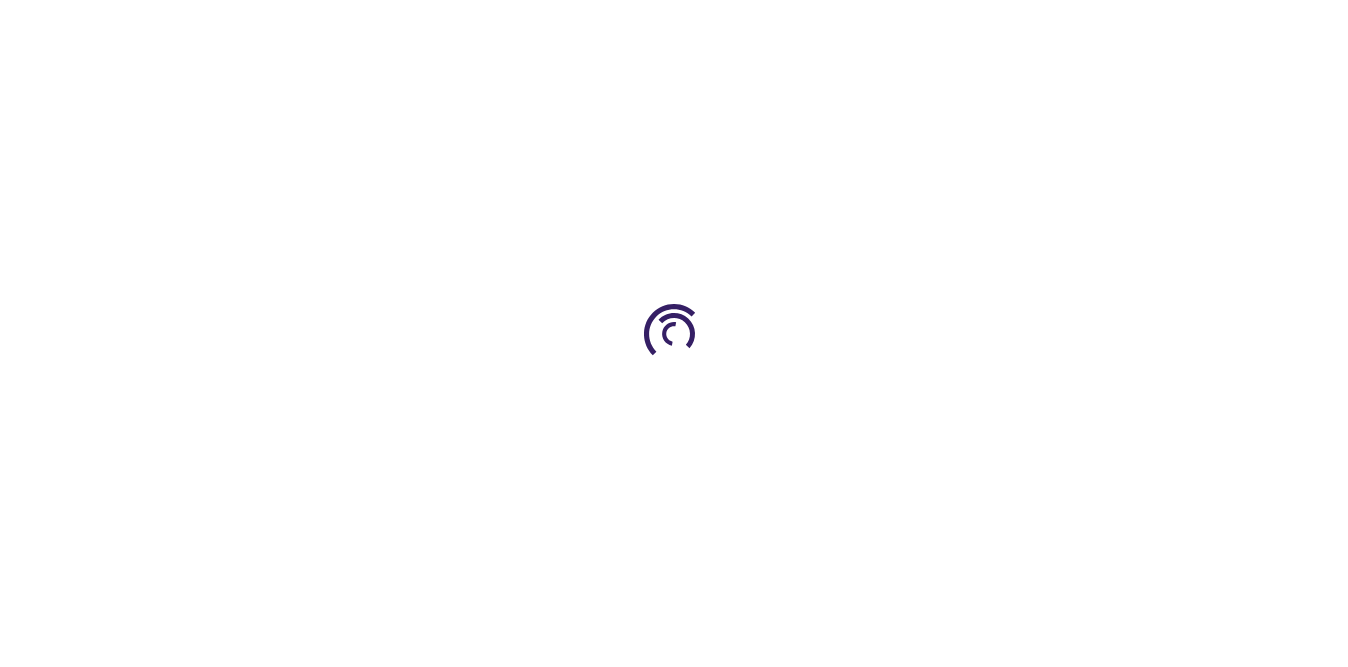 scroll, scrollTop: 0, scrollLeft: 0, axis: both 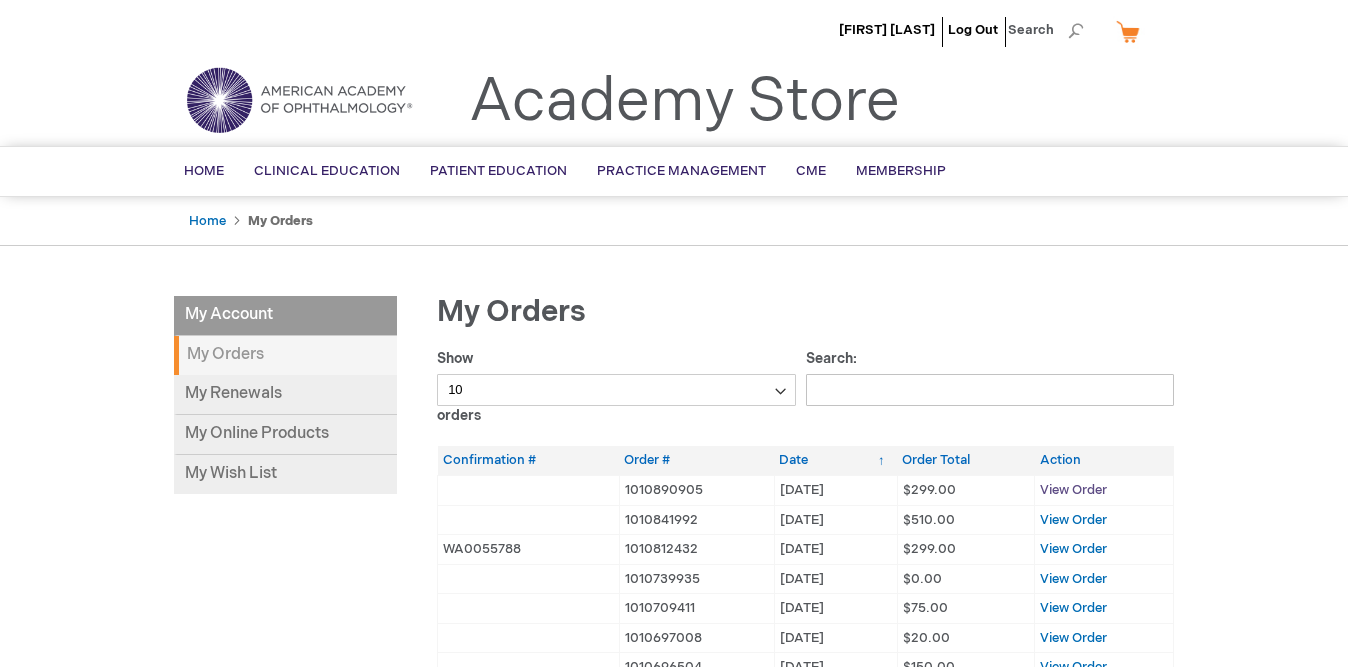 click on "View Order" at bounding box center [1073, 490] 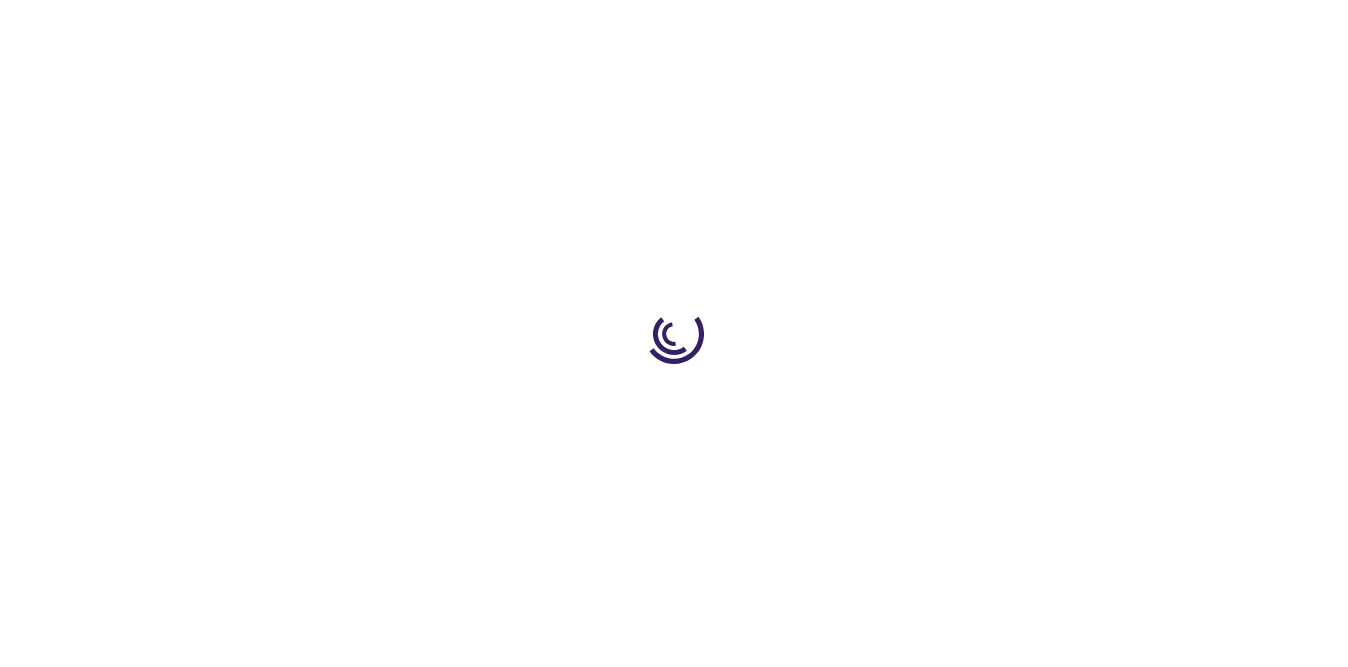 scroll, scrollTop: 0, scrollLeft: 0, axis: both 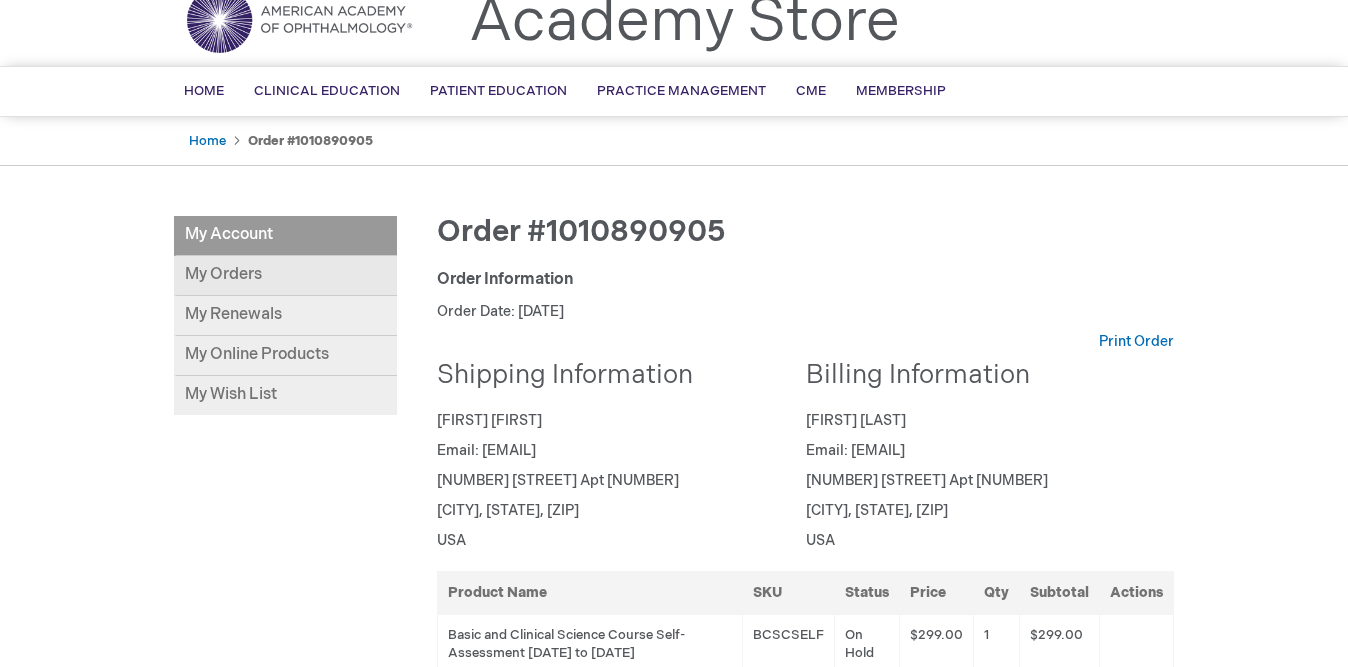 click on "My Orders" at bounding box center [285, 276] 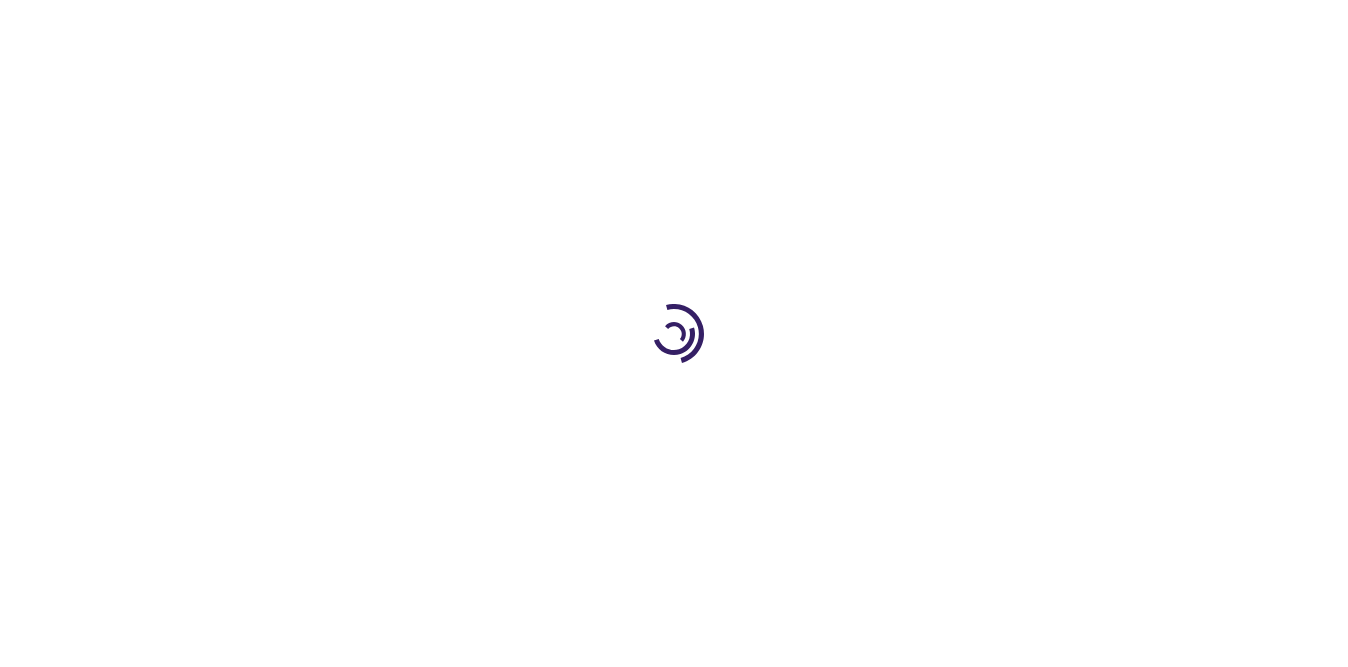 scroll, scrollTop: 0, scrollLeft: 0, axis: both 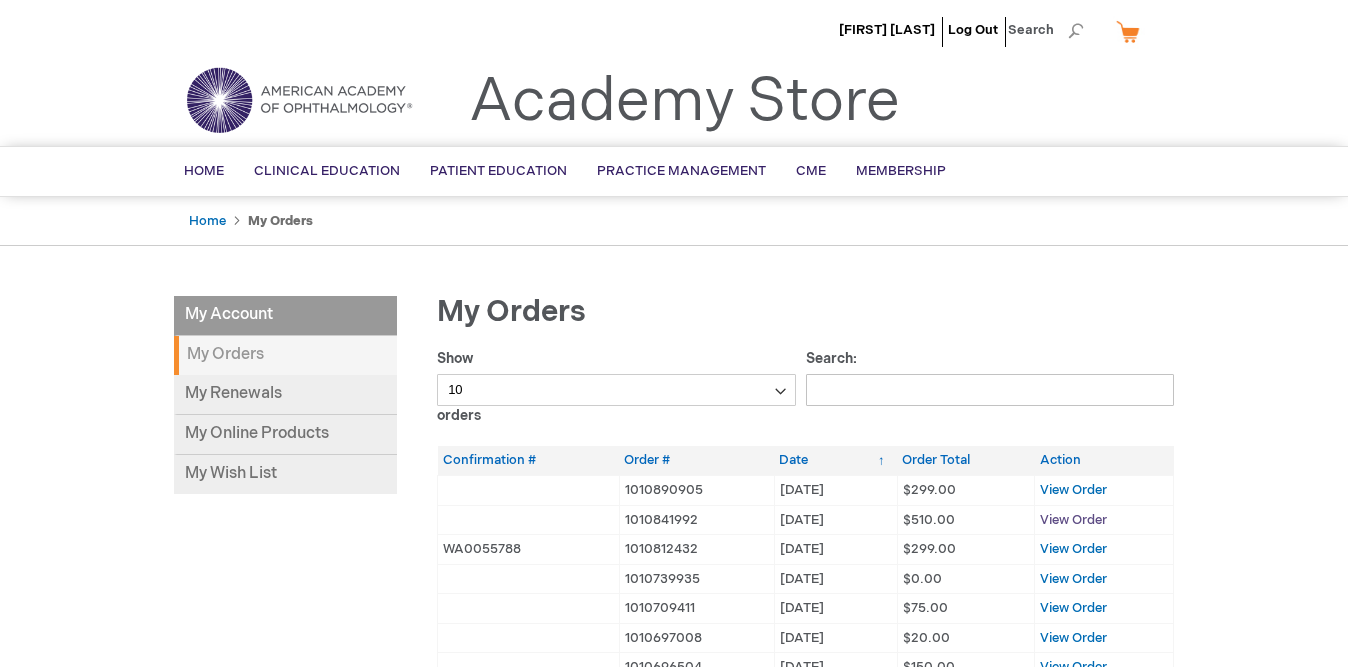 click on "View Order" at bounding box center (1073, 520) 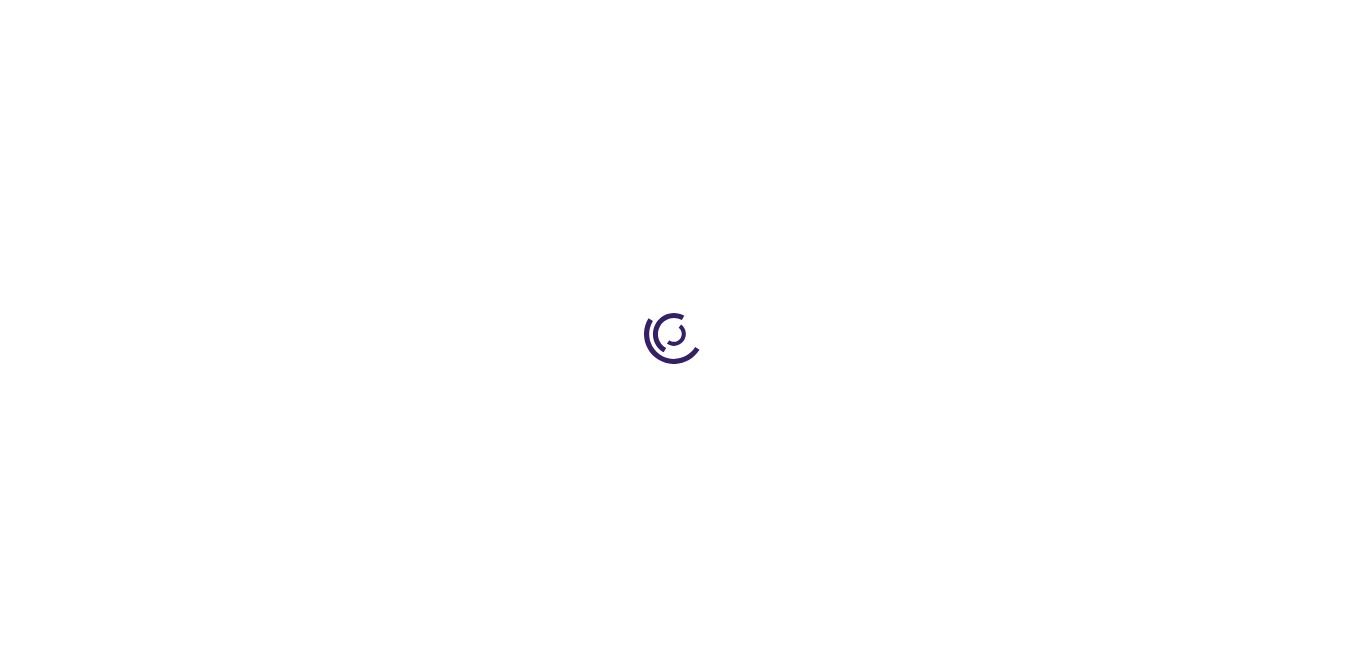 scroll, scrollTop: 0, scrollLeft: 0, axis: both 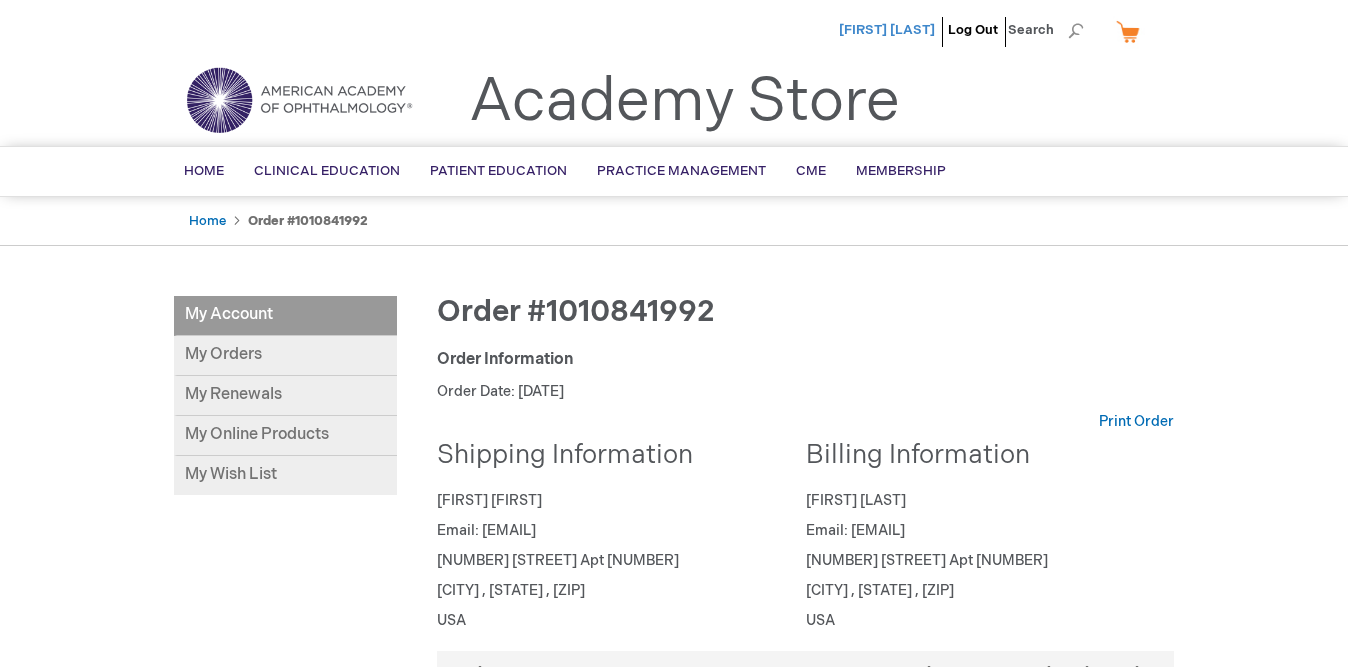click on "[FIRST] [LAST]" at bounding box center (887, 30) 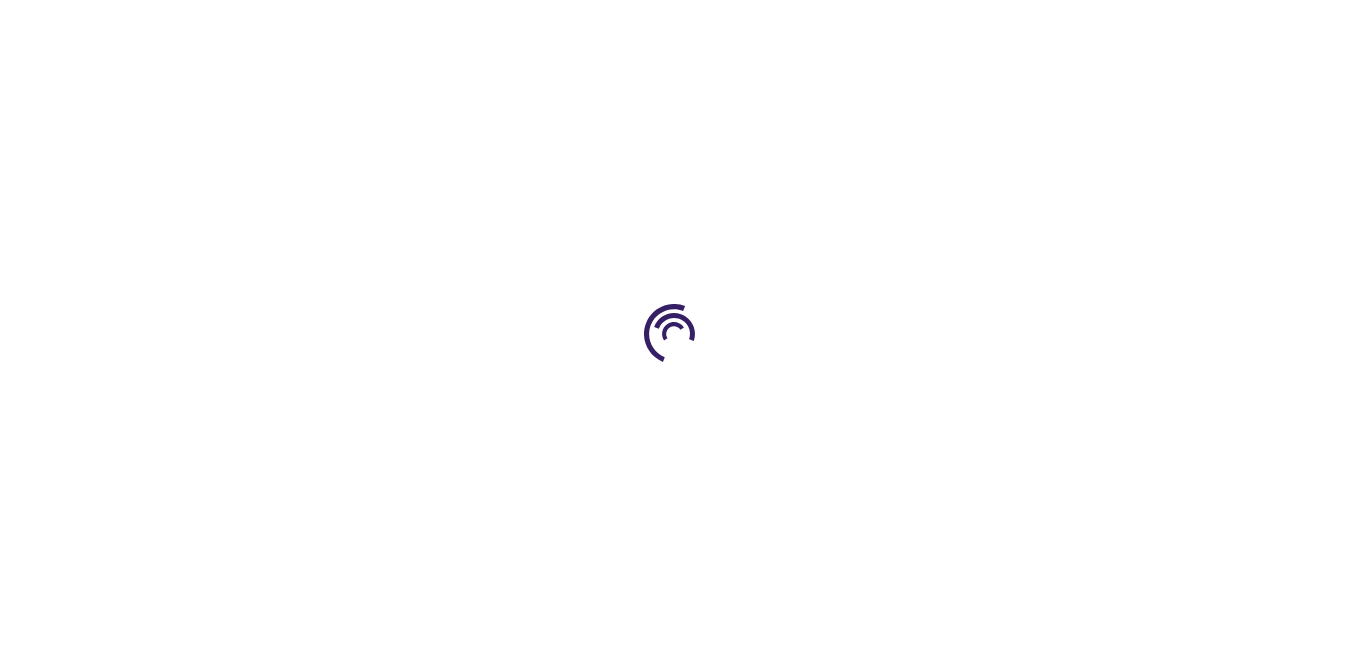 scroll, scrollTop: 0, scrollLeft: 0, axis: both 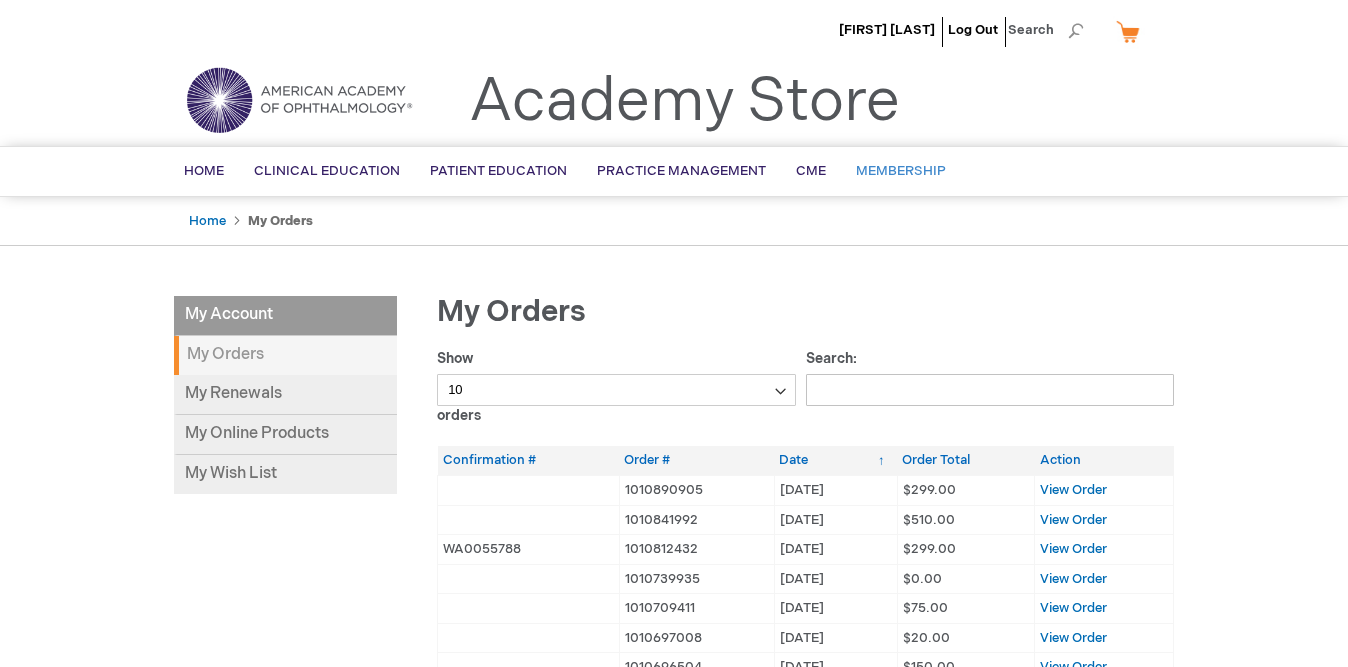 click on "Membership" at bounding box center (901, 171) 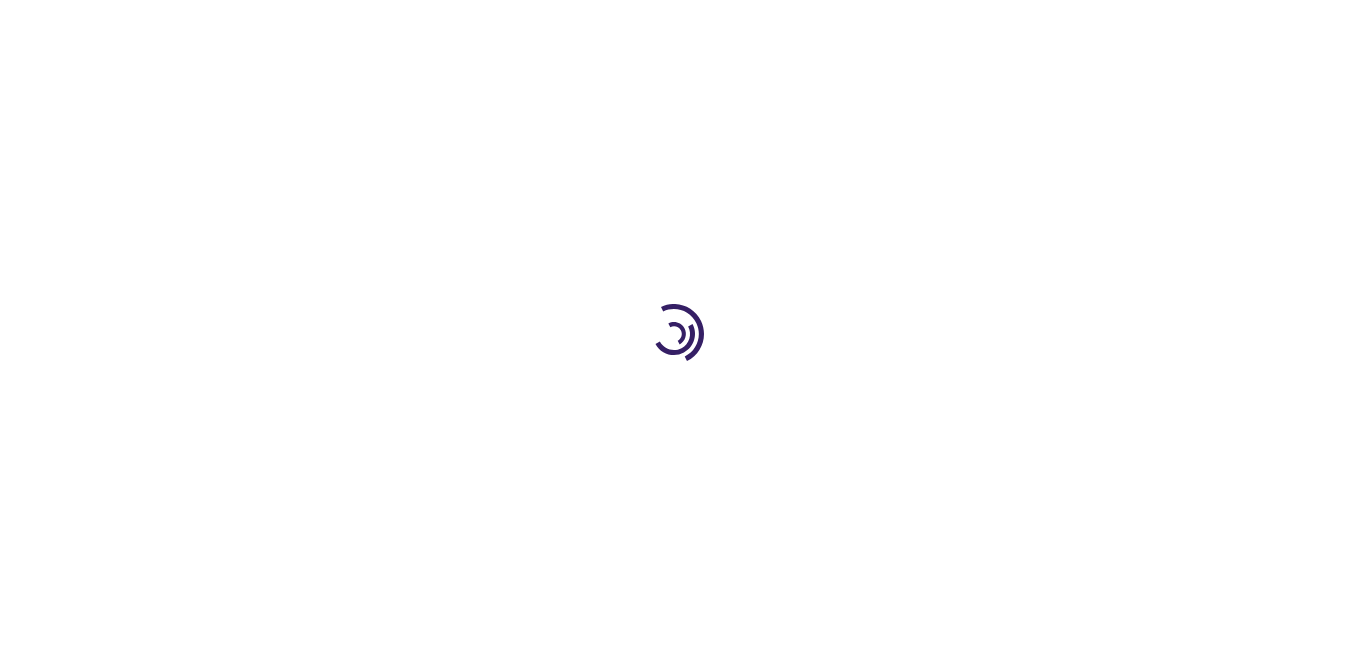 scroll, scrollTop: 0, scrollLeft: 0, axis: both 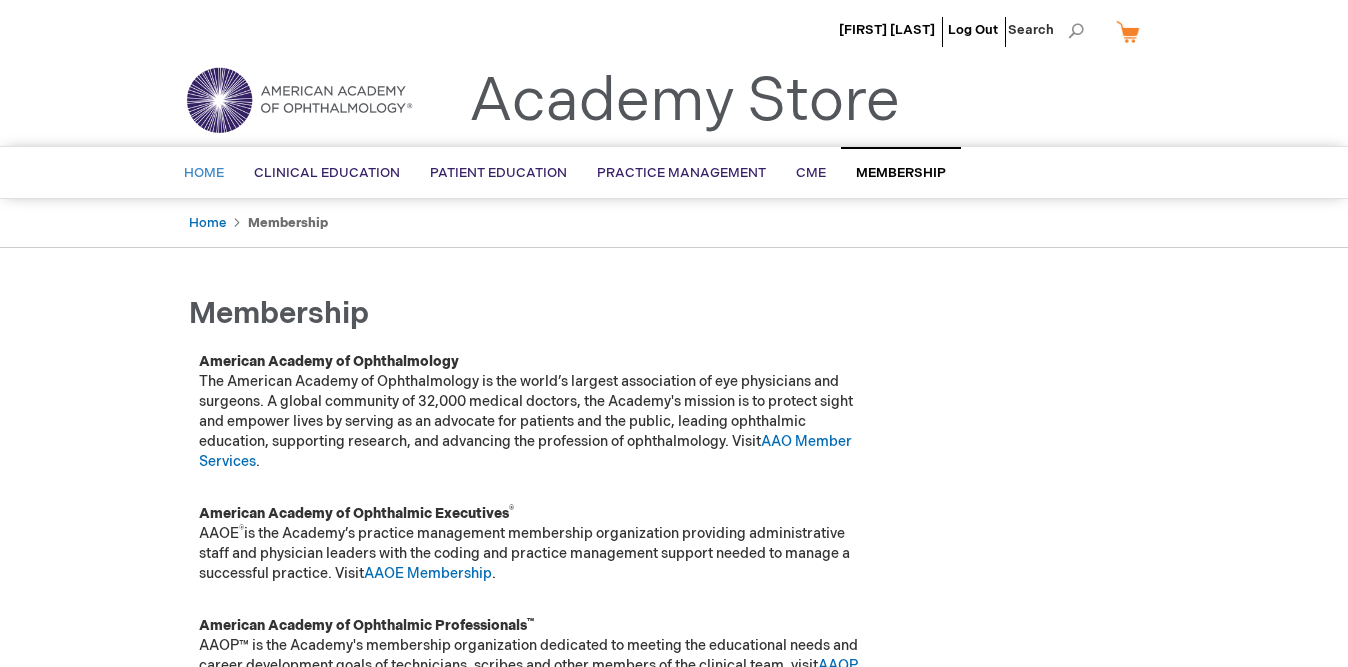 click on "Home" at bounding box center [204, 173] 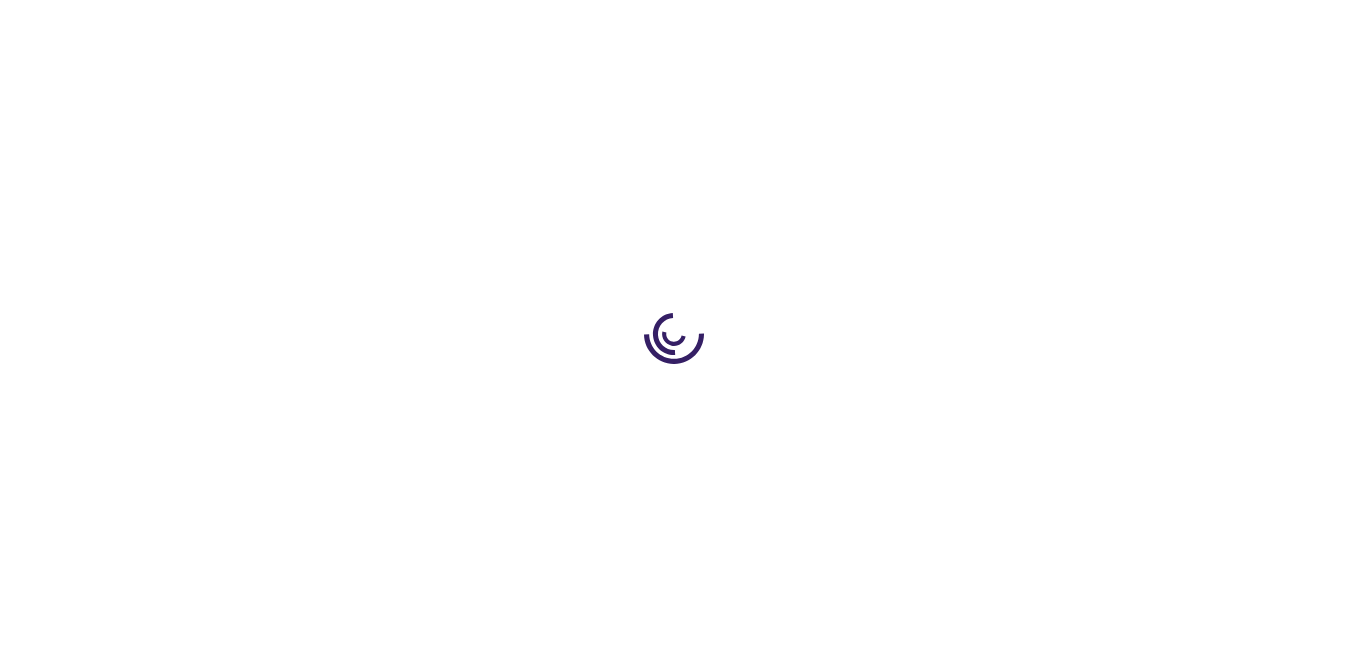 scroll, scrollTop: 0, scrollLeft: 0, axis: both 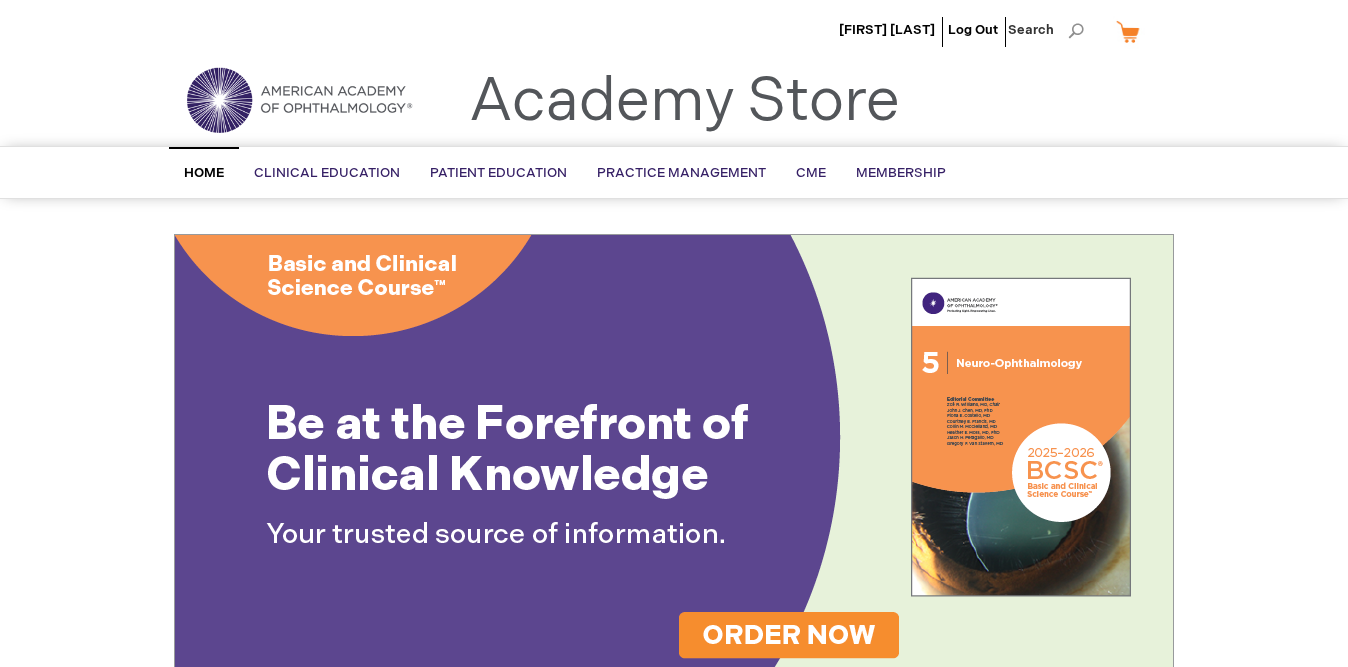 click at bounding box center [299, 100] 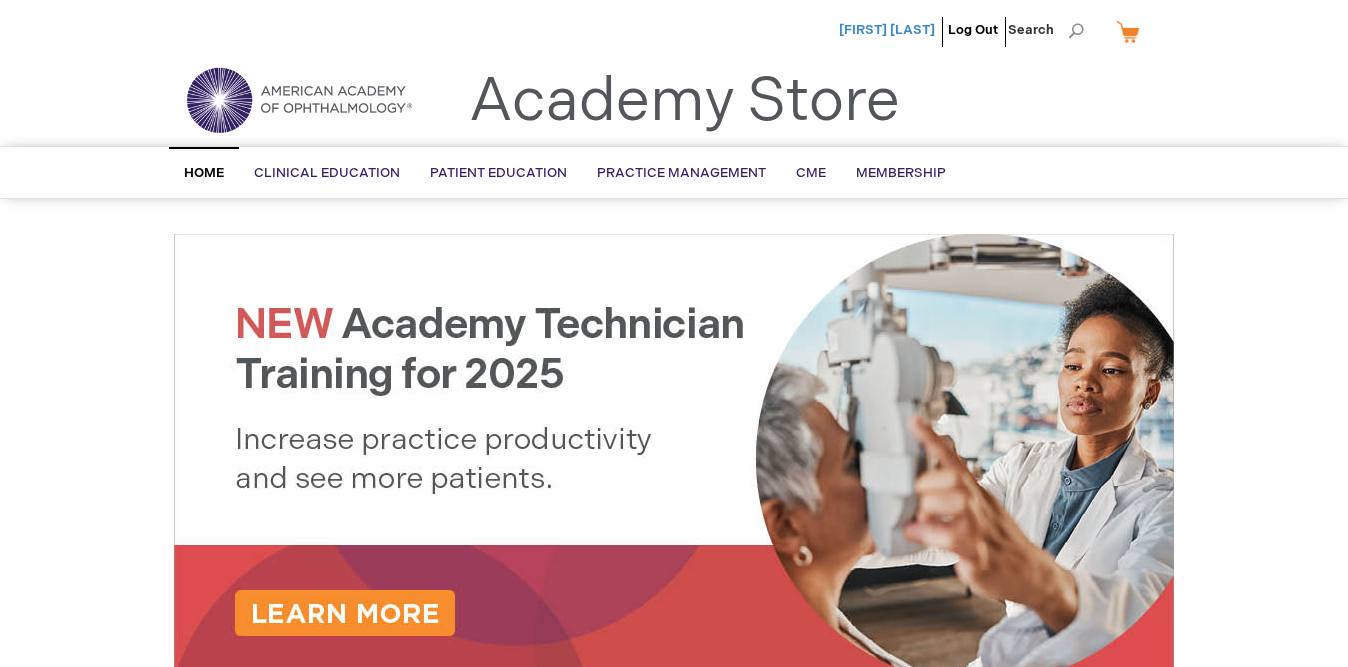 click on "[FIRST] [LAST]" at bounding box center (887, 30) 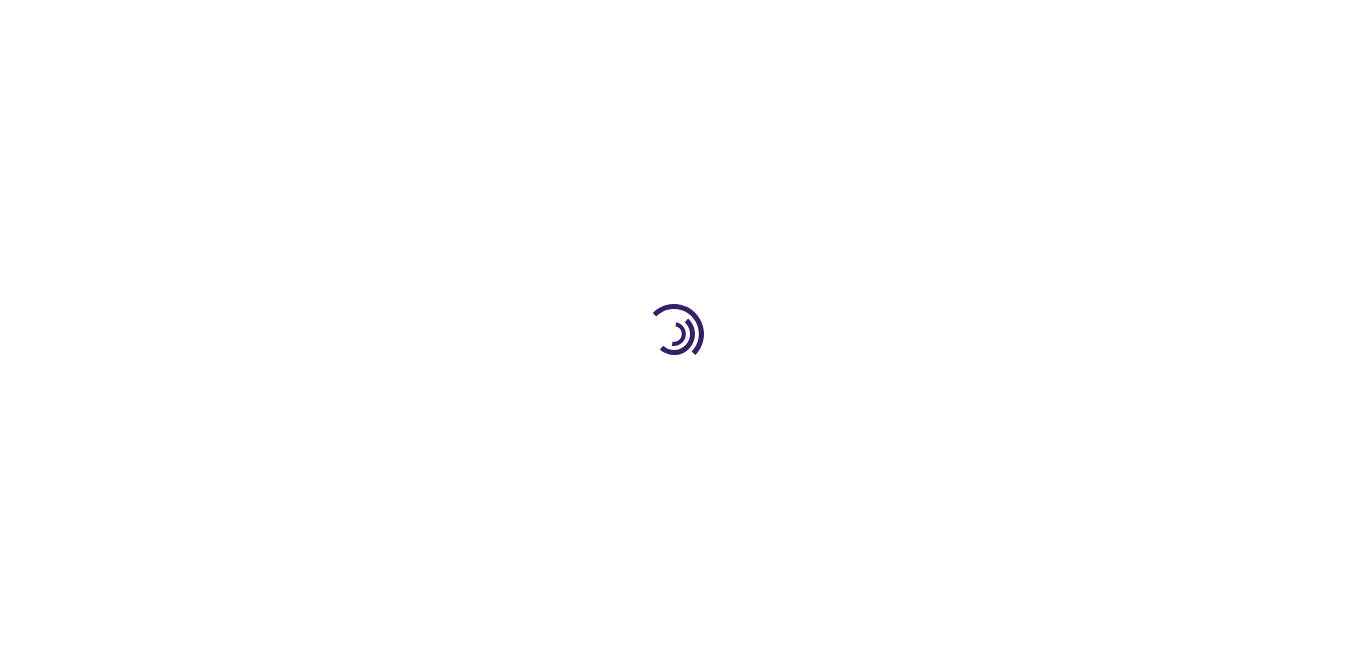scroll, scrollTop: 0, scrollLeft: 0, axis: both 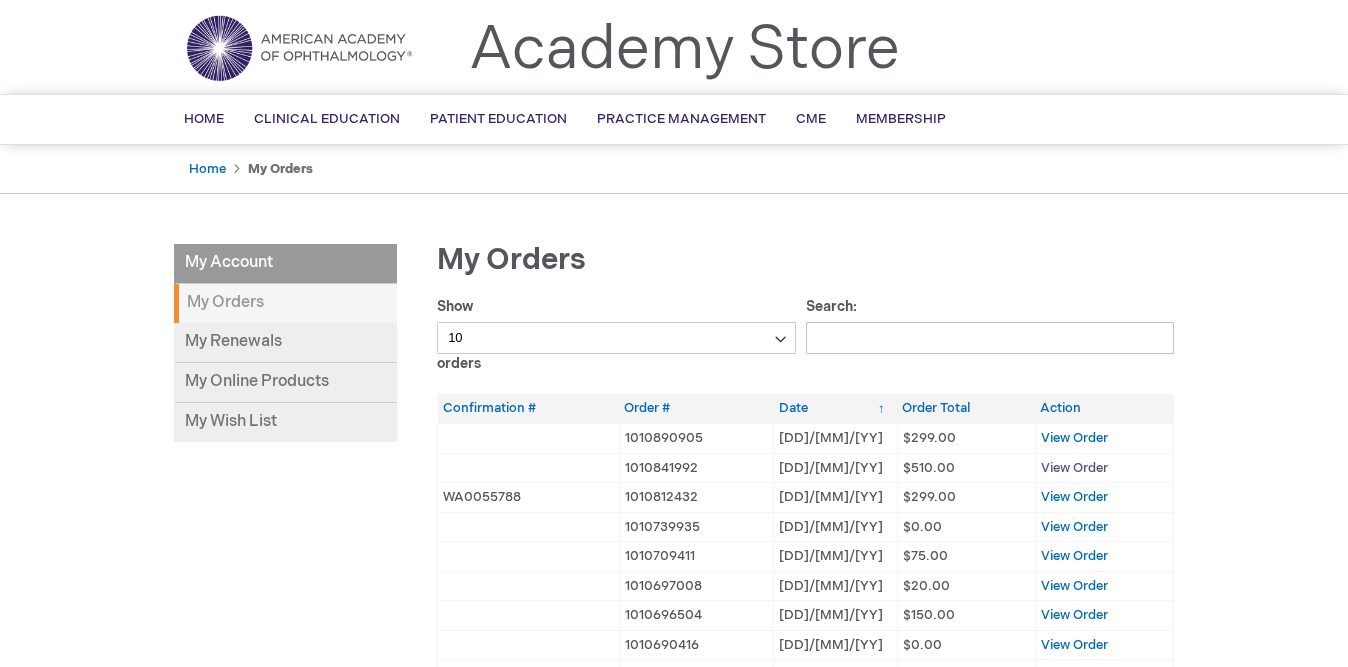 click on "View Order" at bounding box center [1074, 468] 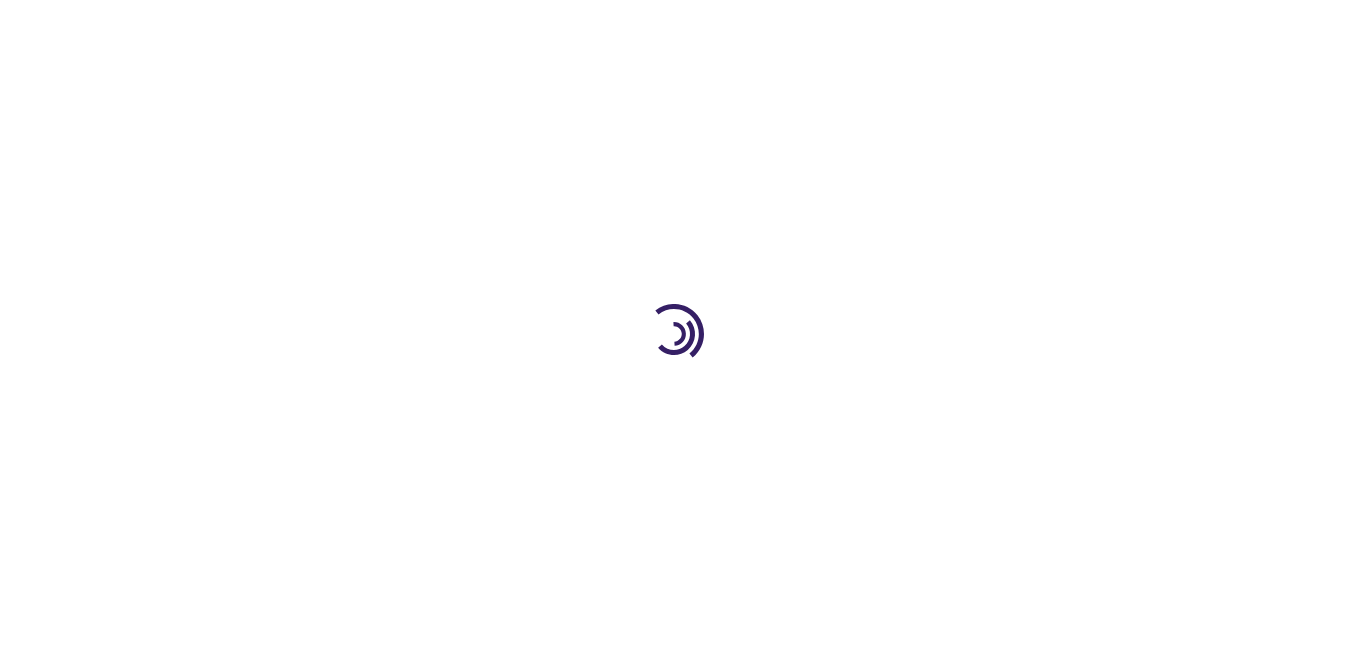 scroll, scrollTop: 0, scrollLeft: 0, axis: both 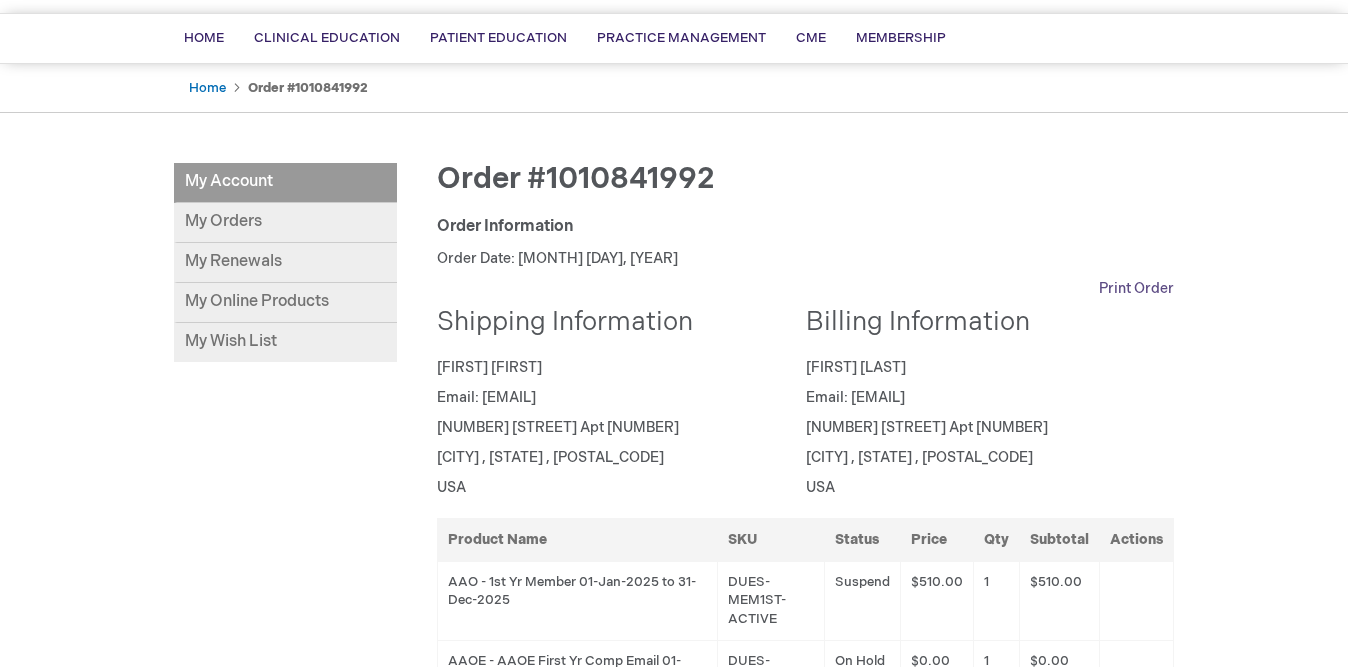 click on "Print Order" at bounding box center (1136, 289) 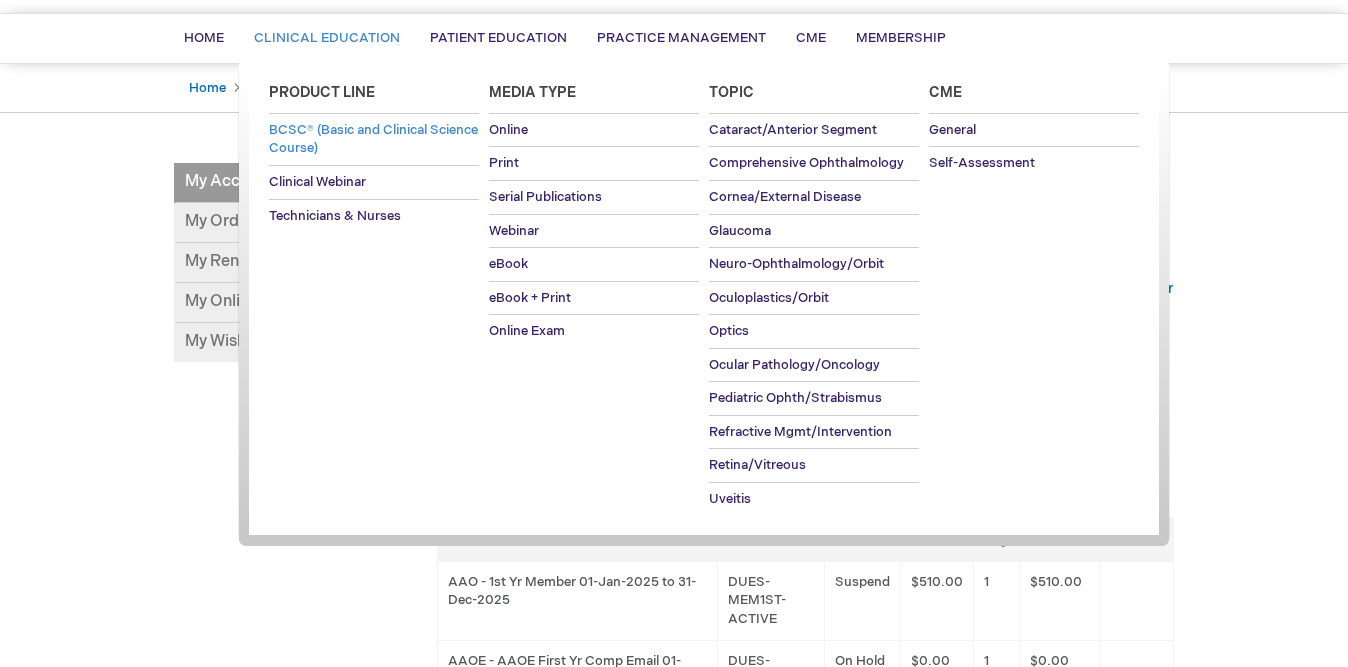 scroll, scrollTop: 0, scrollLeft: 0, axis: both 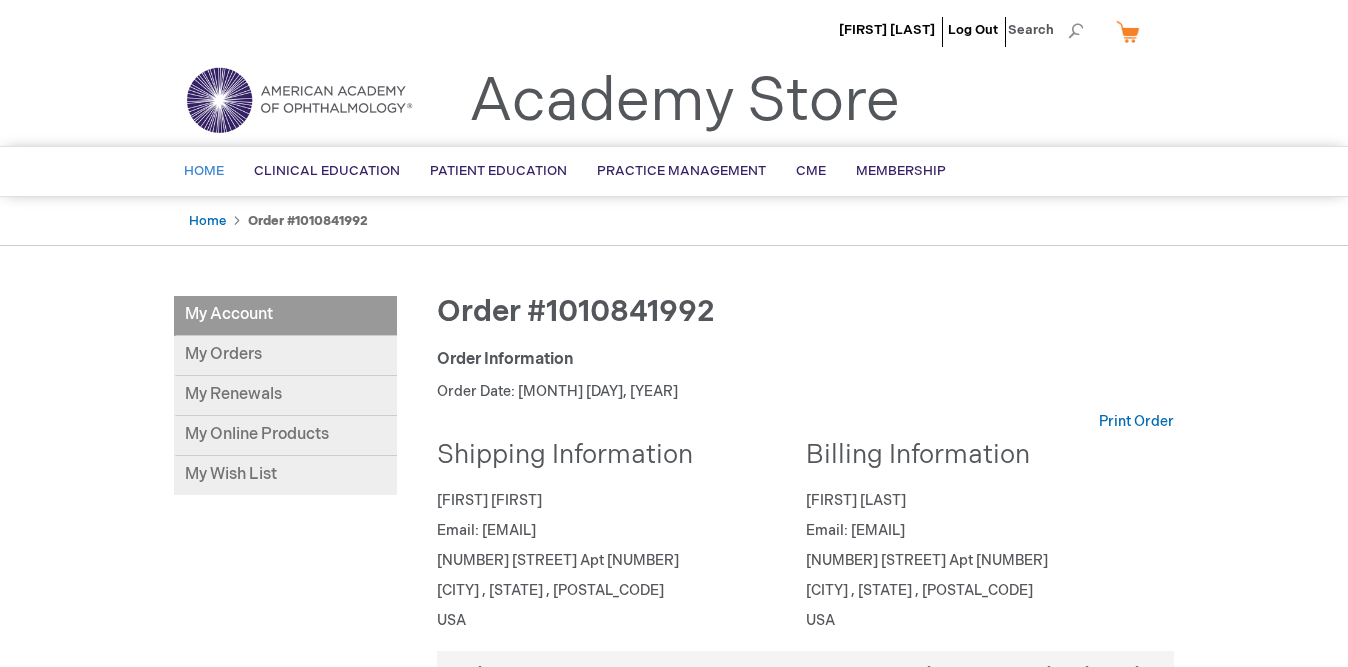 click on "Home" at bounding box center (204, 171) 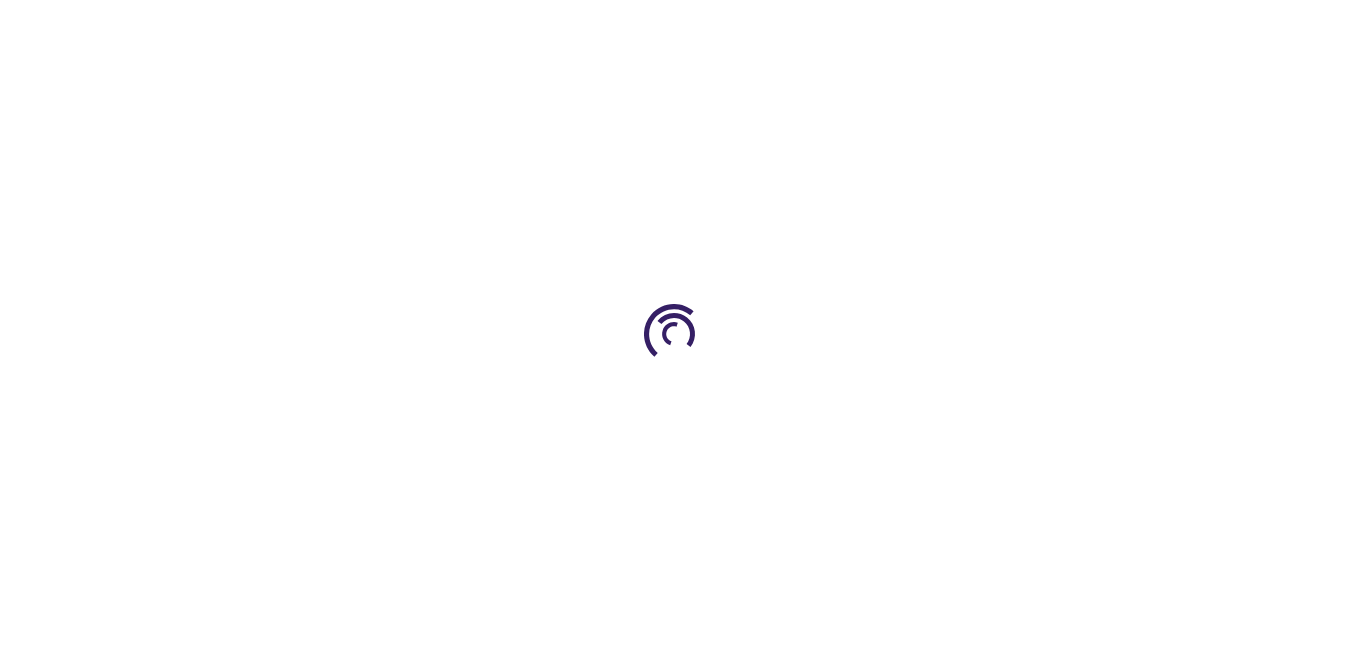 scroll, scrollTop: 0, scrollLeft: 0, axis: both 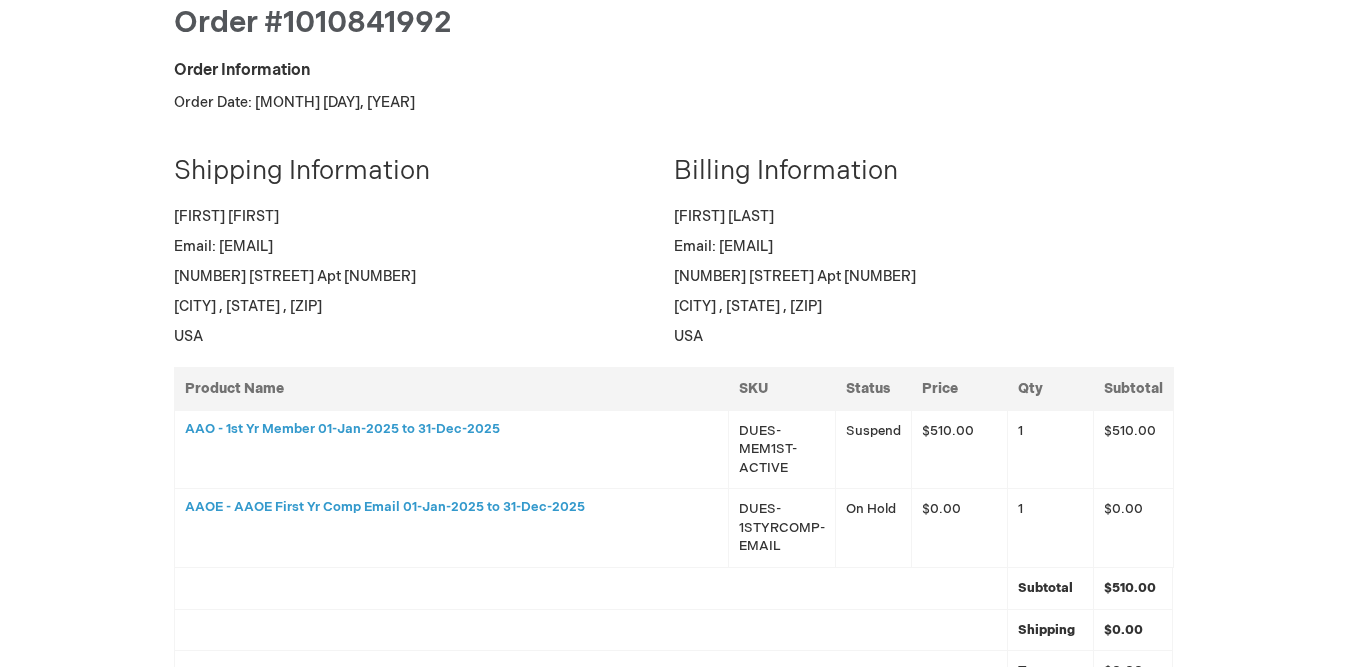 click on "AAO - 1st Yr Member 01-Jan-2025 to 31-Dec-2025" at bounding box center (451, 429) 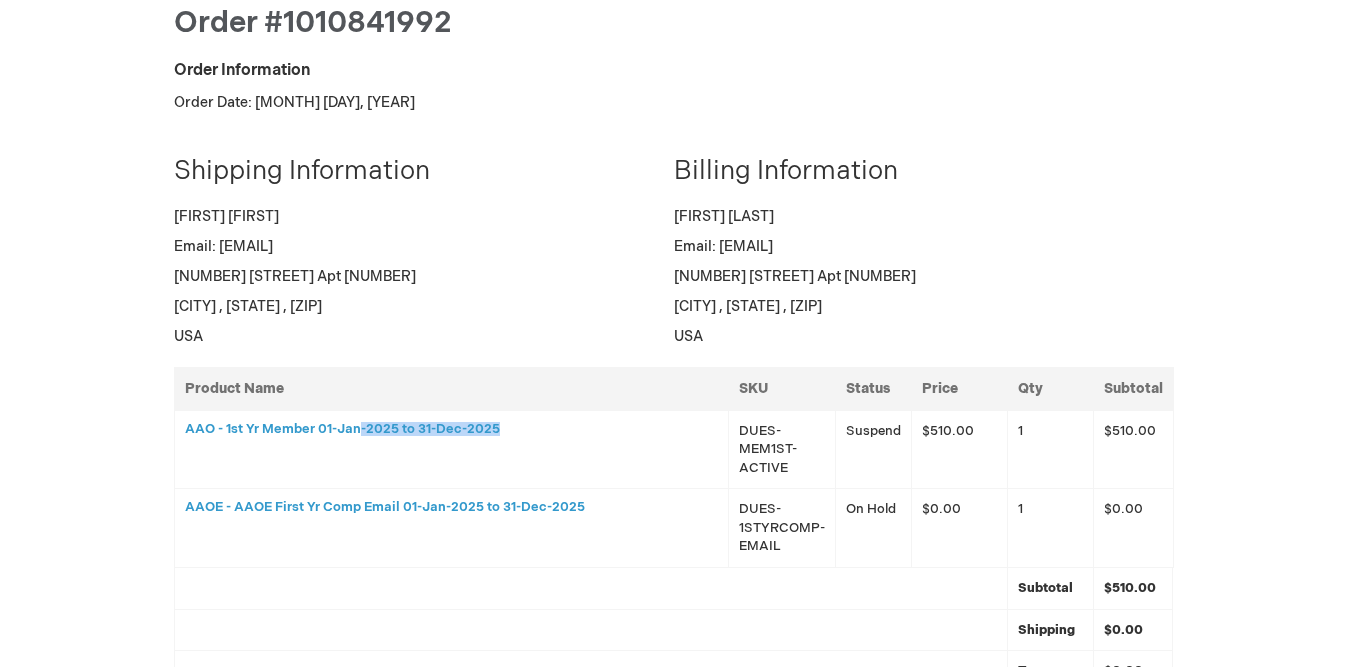 drag, startPoint x: 359, startPoint y: 431, endPoint x: 690, endPoint y: 464, distance: 332.64096 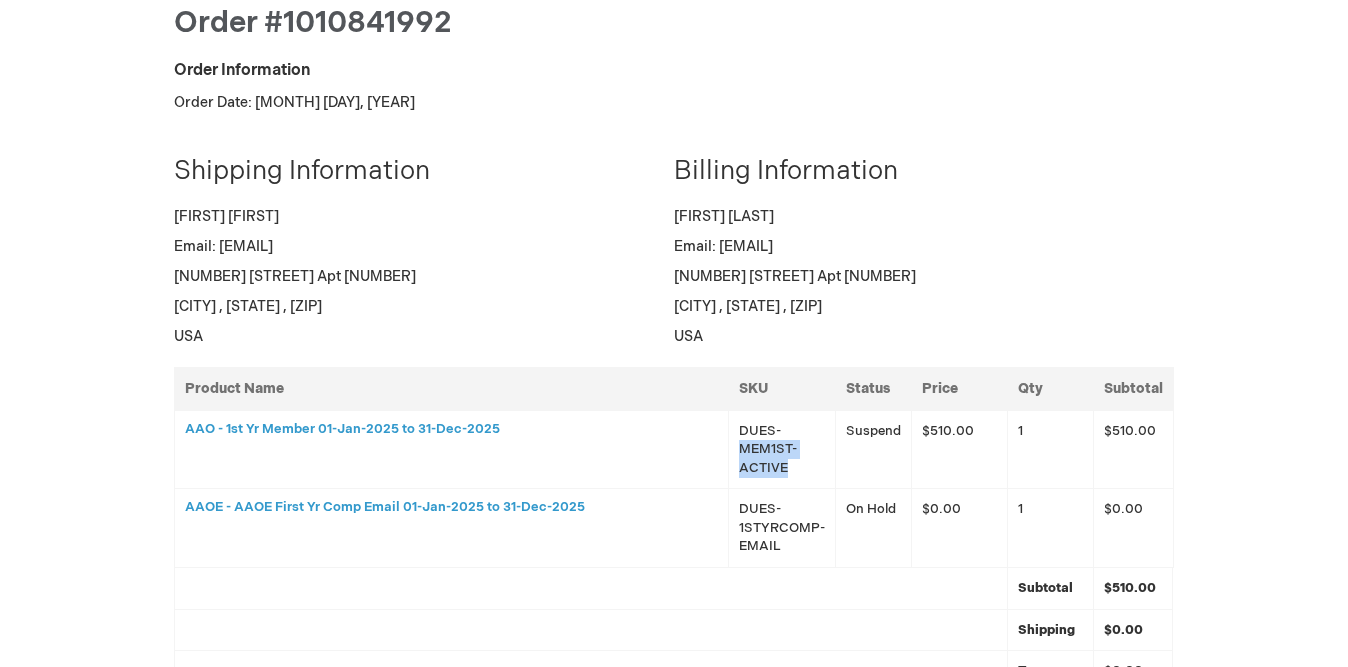 drag, startPoint x: 781, startPoint y: 477, endPoint x: 738, endPoint y: 454, distance: 48.76474 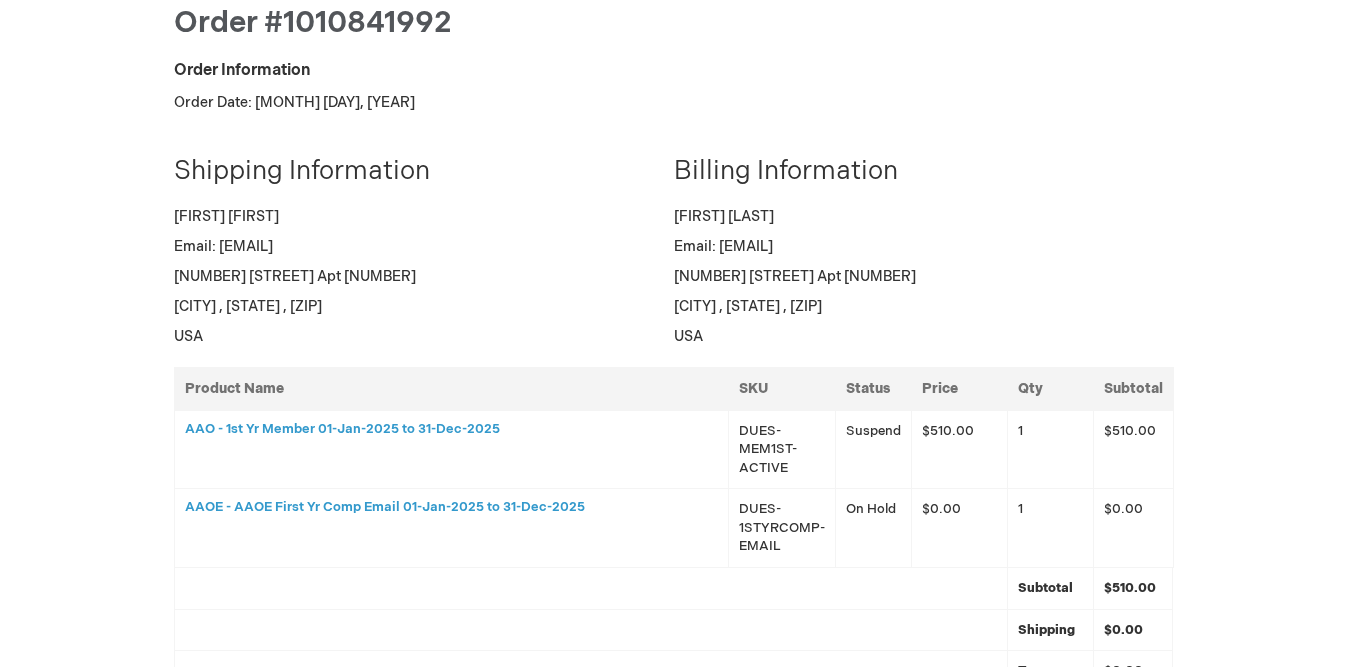 click on "Suspend" at bounding box center [873, 449] 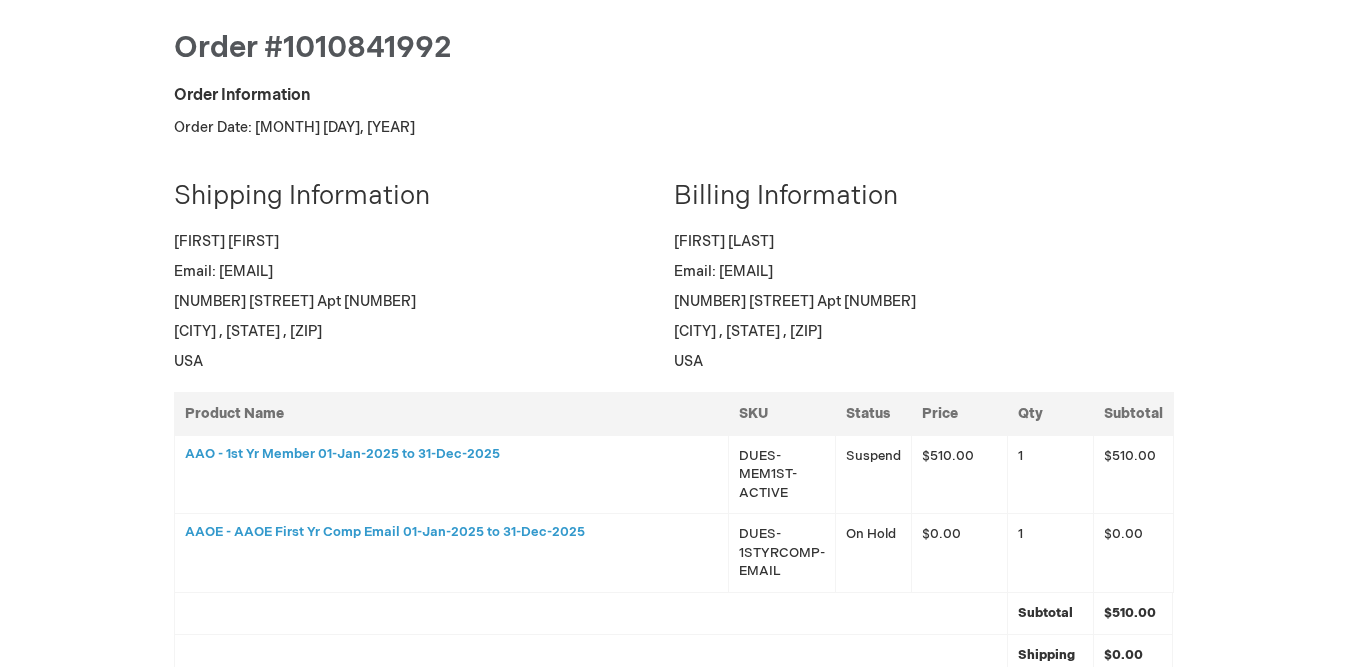scroll, scrollTop: 0, scrollLeft: 0, axis: both 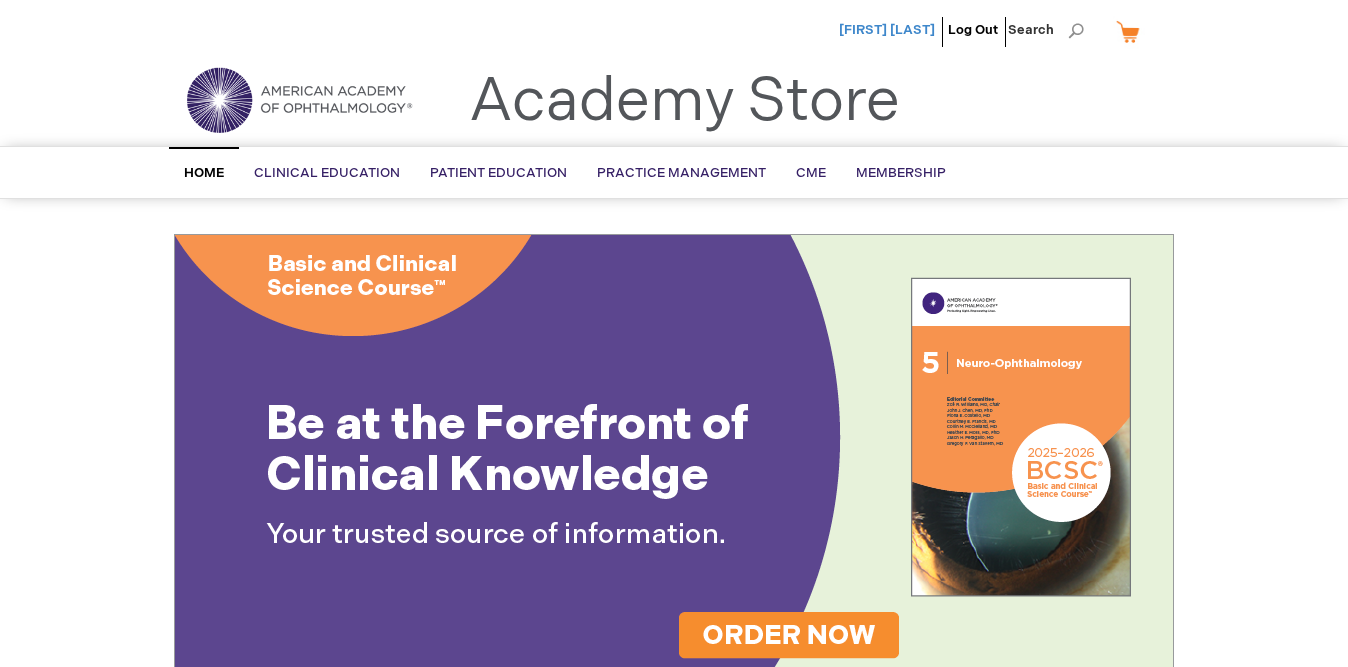 click on "Breanna Tracey" at bounding box center [887, 30] 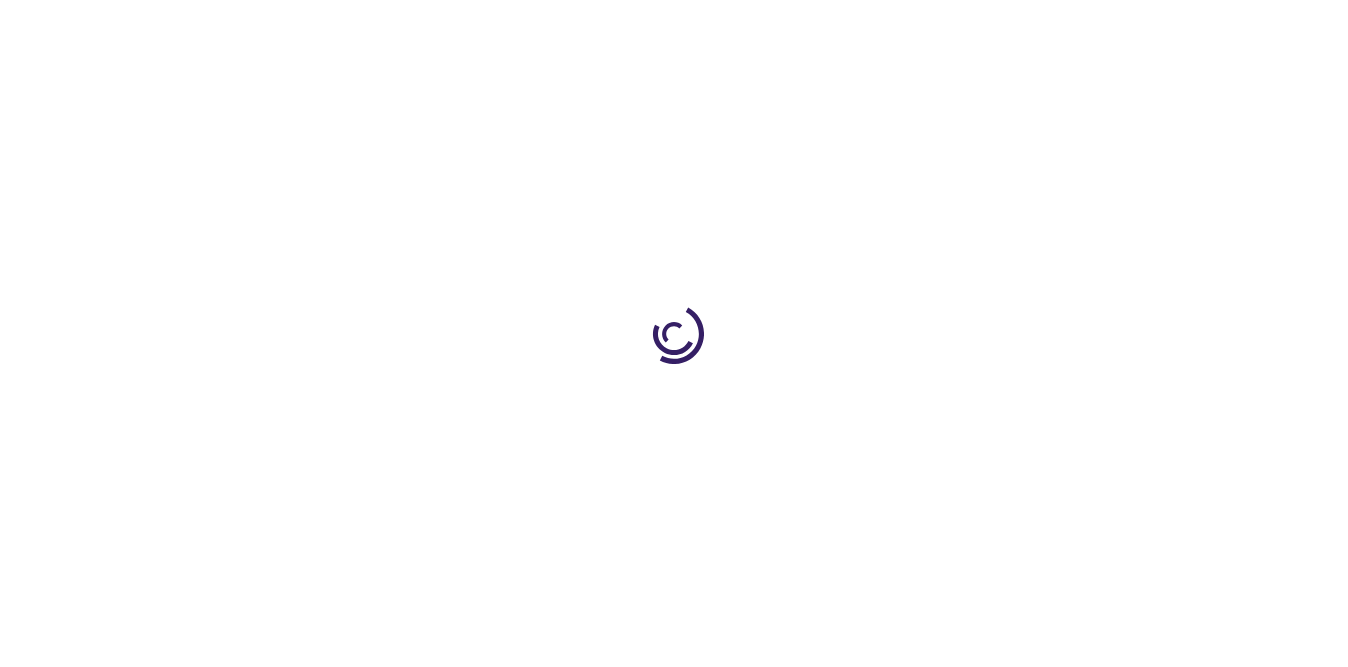 scroll, scrollTop: 0, scrollLeft: 0, axis: both 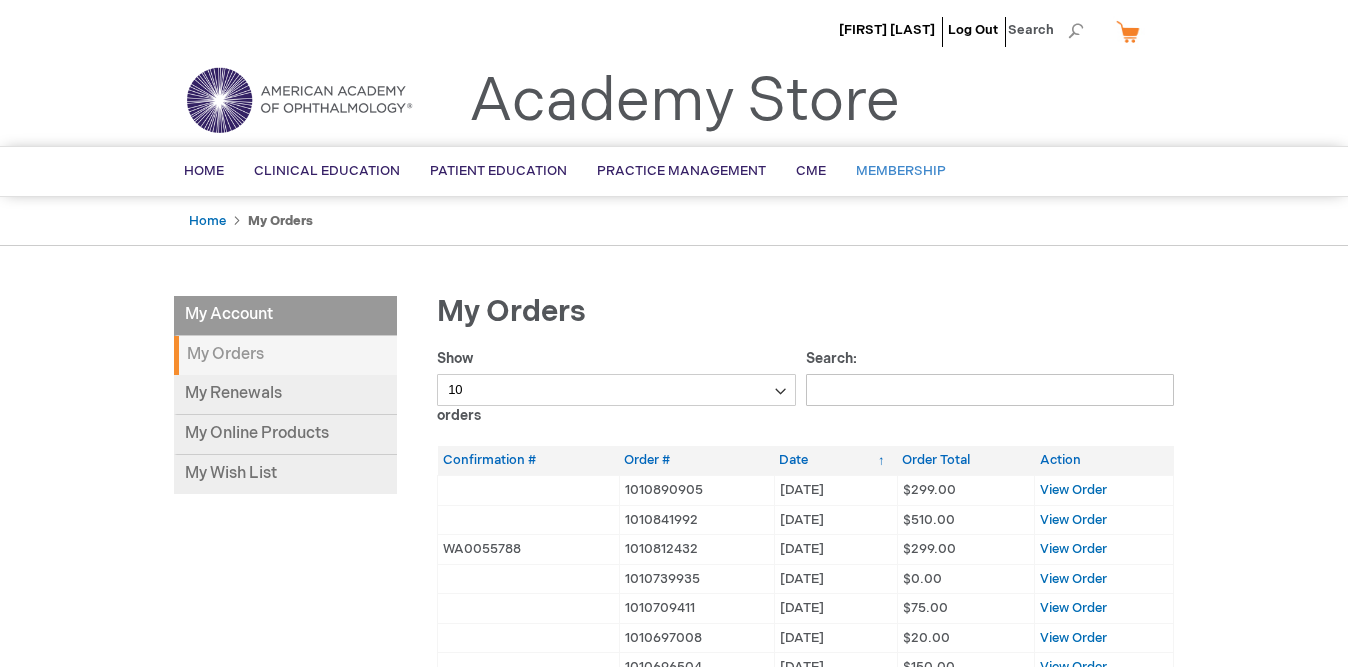 click on "Membership" at bounding box center (901, 171) 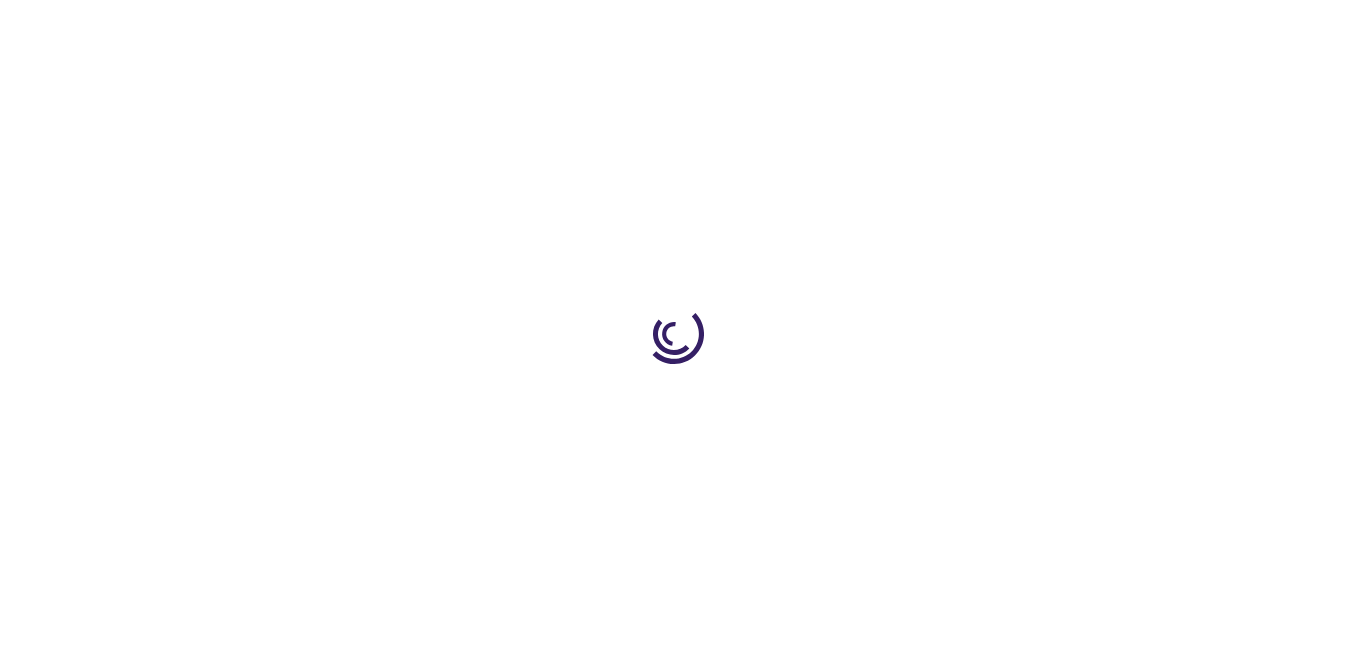 scroll, scrollTop: 0, scrollLeft: 0, axis: both 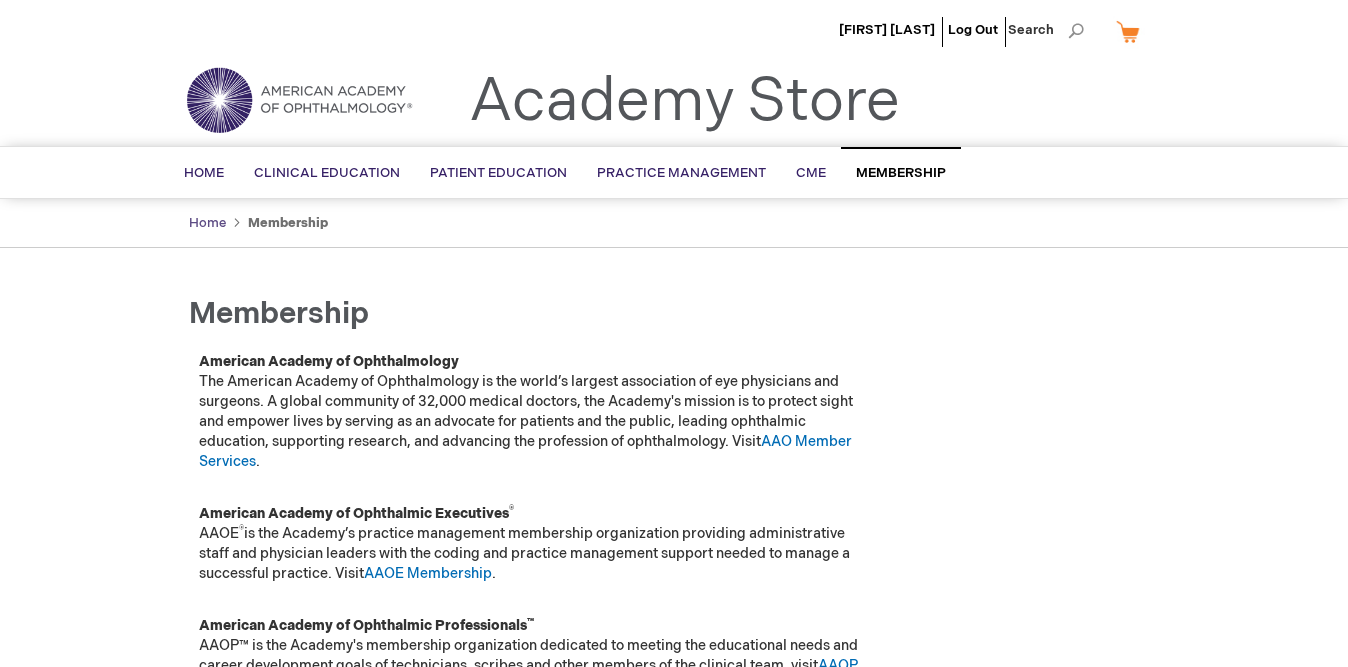 click on "Home" at bounding box center [207, 223] 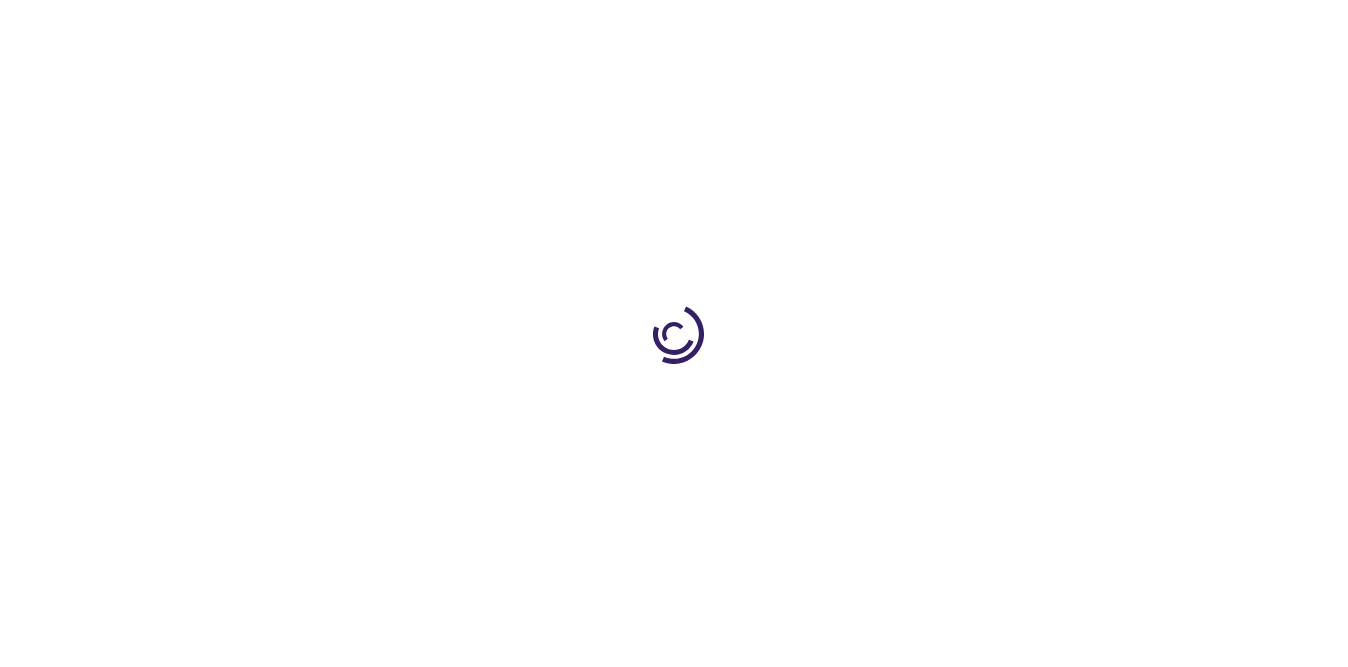 scroll, scrollTop: 0, scrollLeft: 0, axis: both 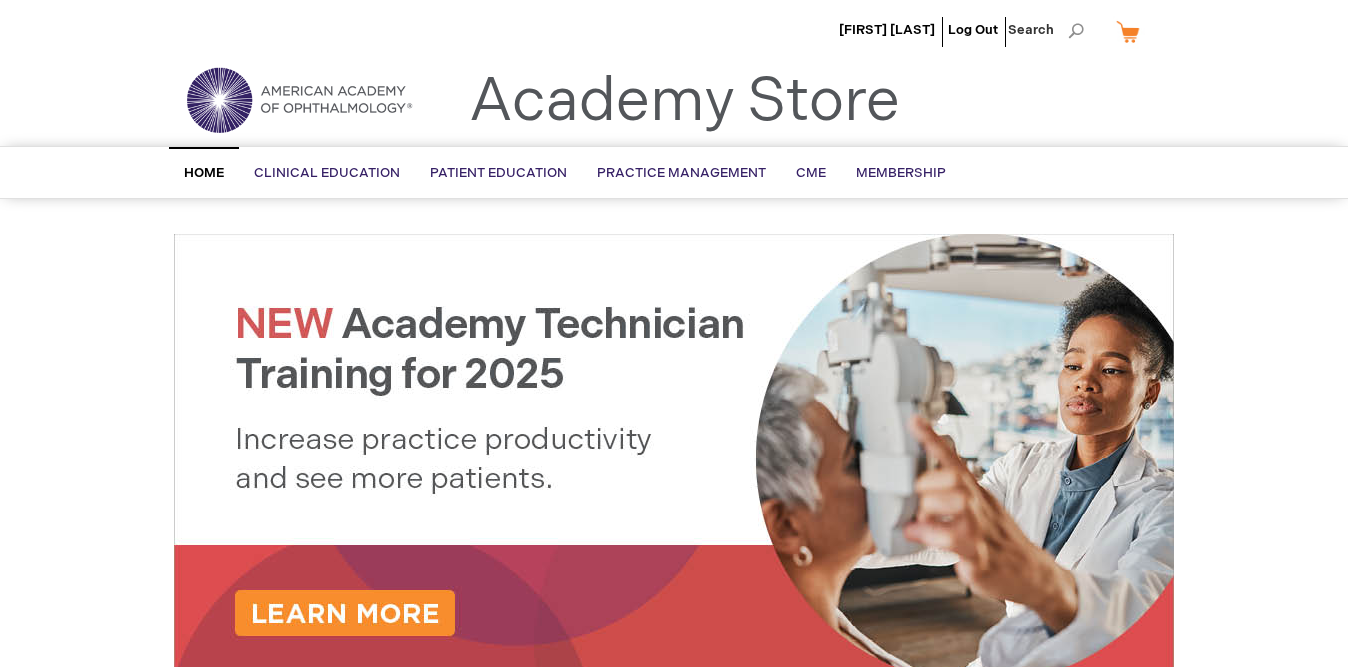 click at bounding box center (299, 100) 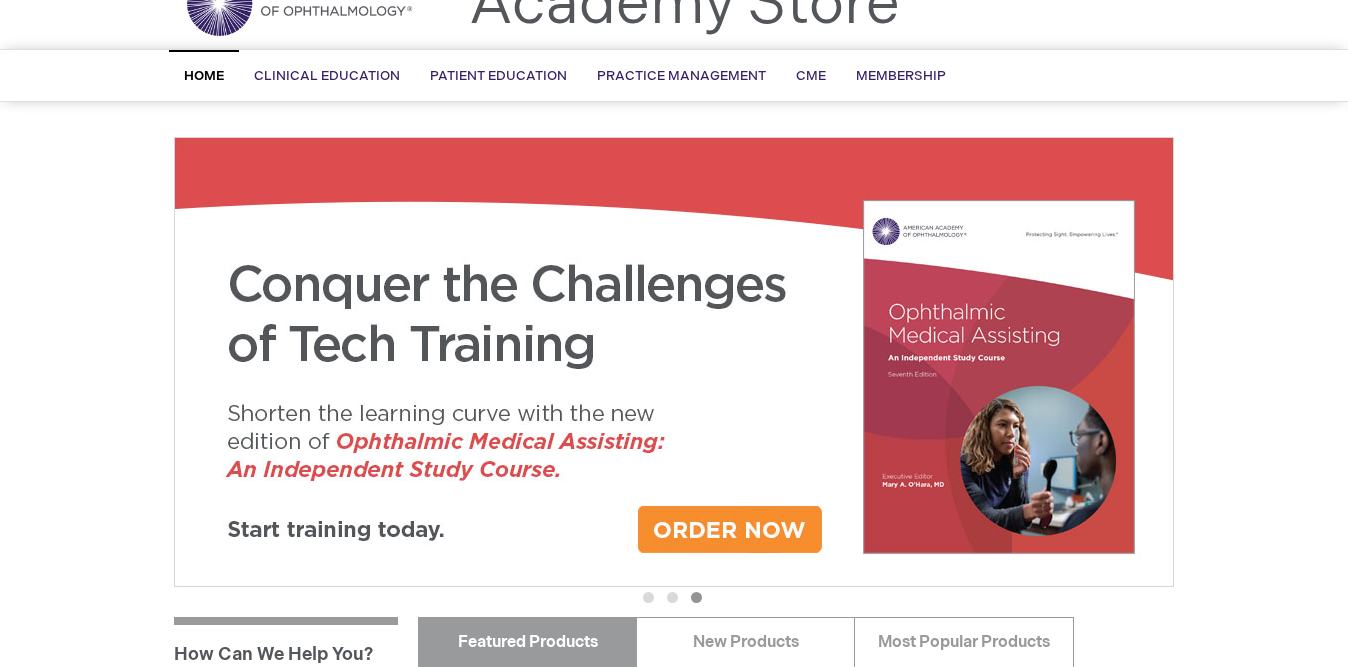 scroll, scrollTop: 100, scrollLeft: 0, axis: vertical 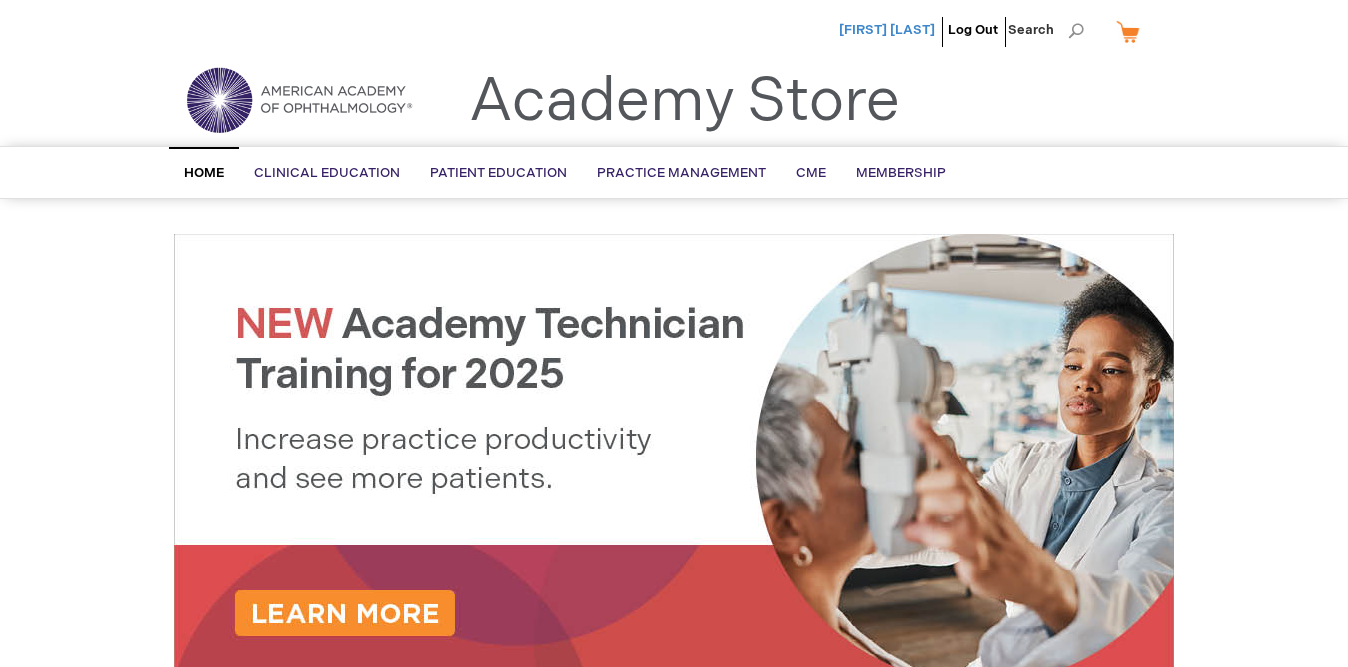 click on "[FIRST] [LAST]" at bounding box center [887, 30] 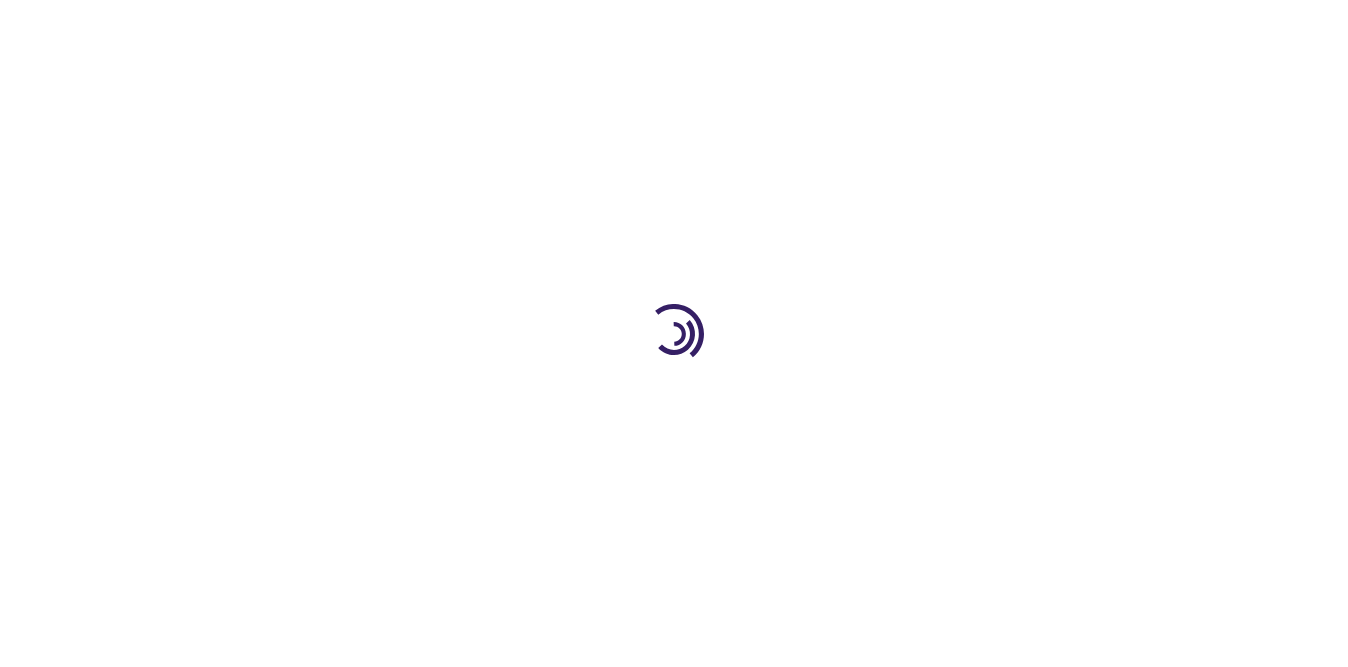 scroll, scrollTop: 0, scrollLeft: 0, axis: both 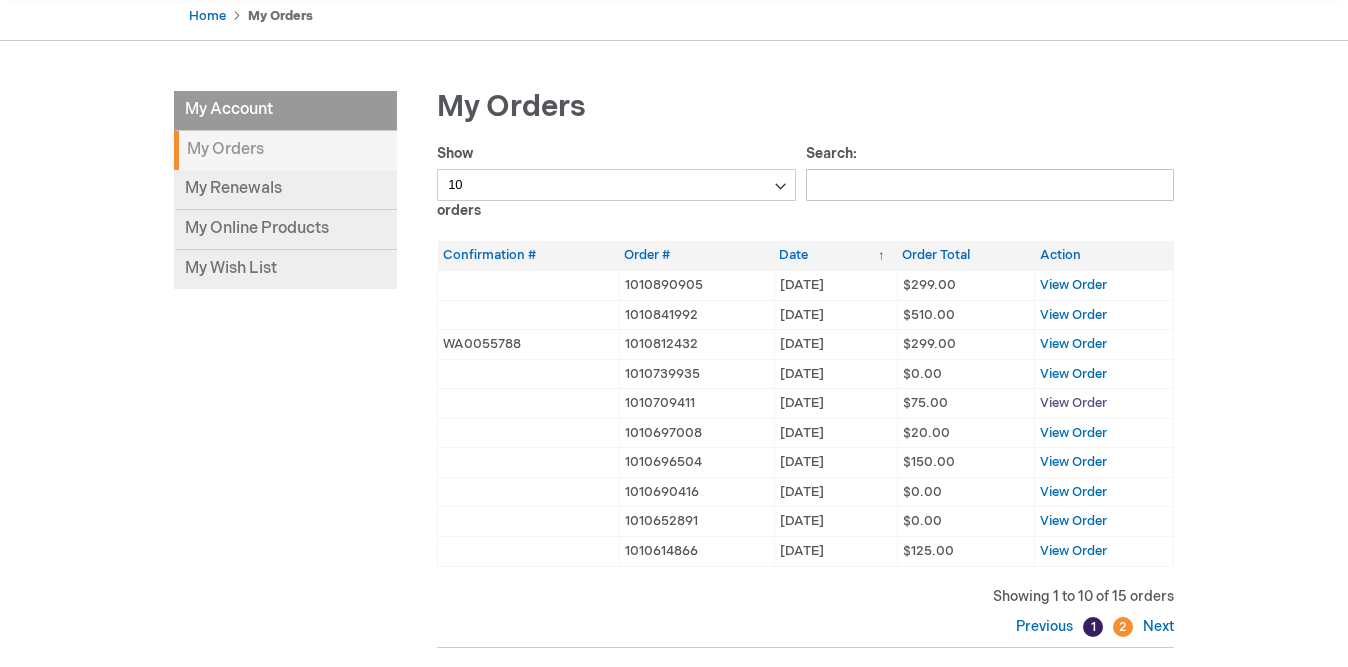 click on "View Order" at bounding box center [1073, 403] 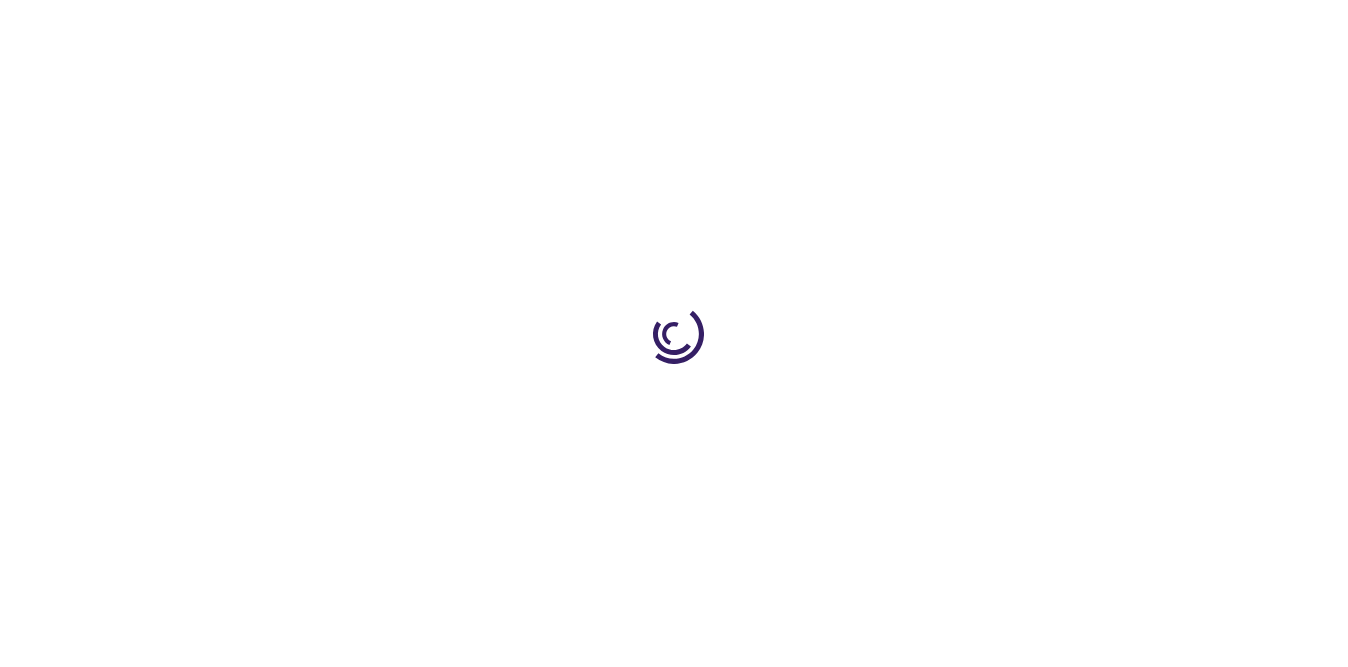 scroll, scrollTop: 0, scrollLeft: 0, axis: both 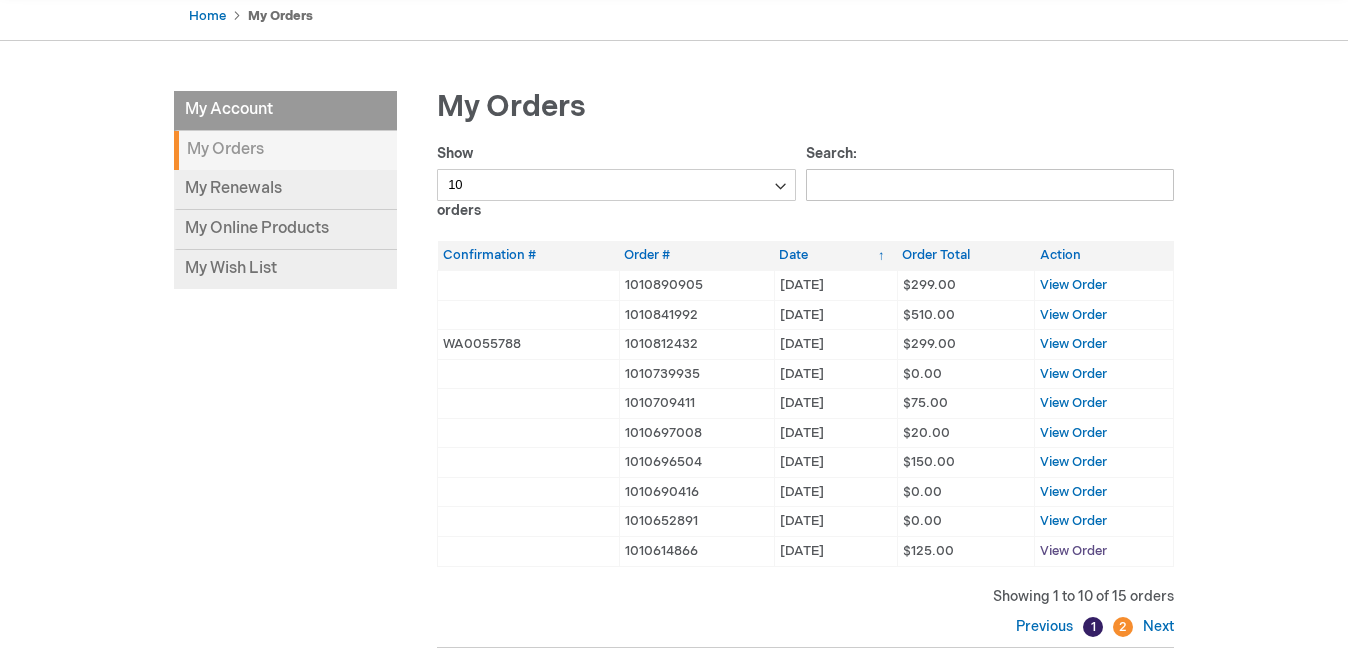 click on "View Order" at bounding box center (1073, 551) 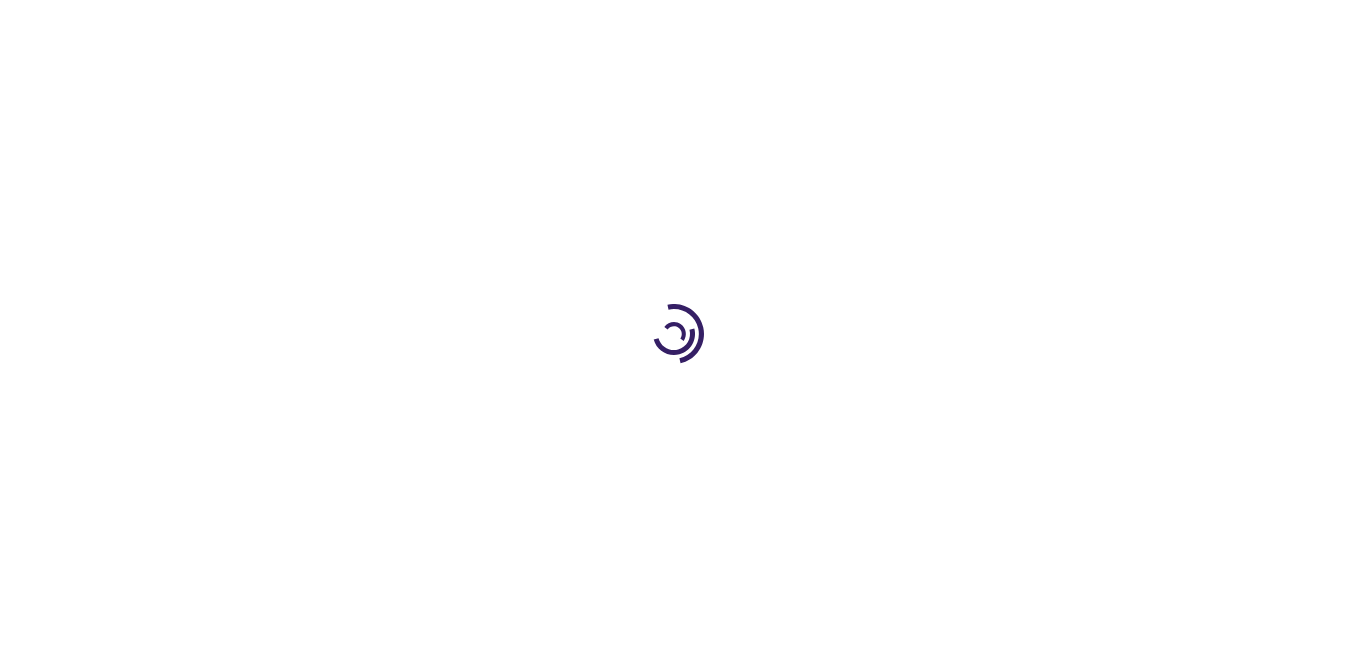 scroll, scrollTop: 0, scrollLeft: 0, axis: both 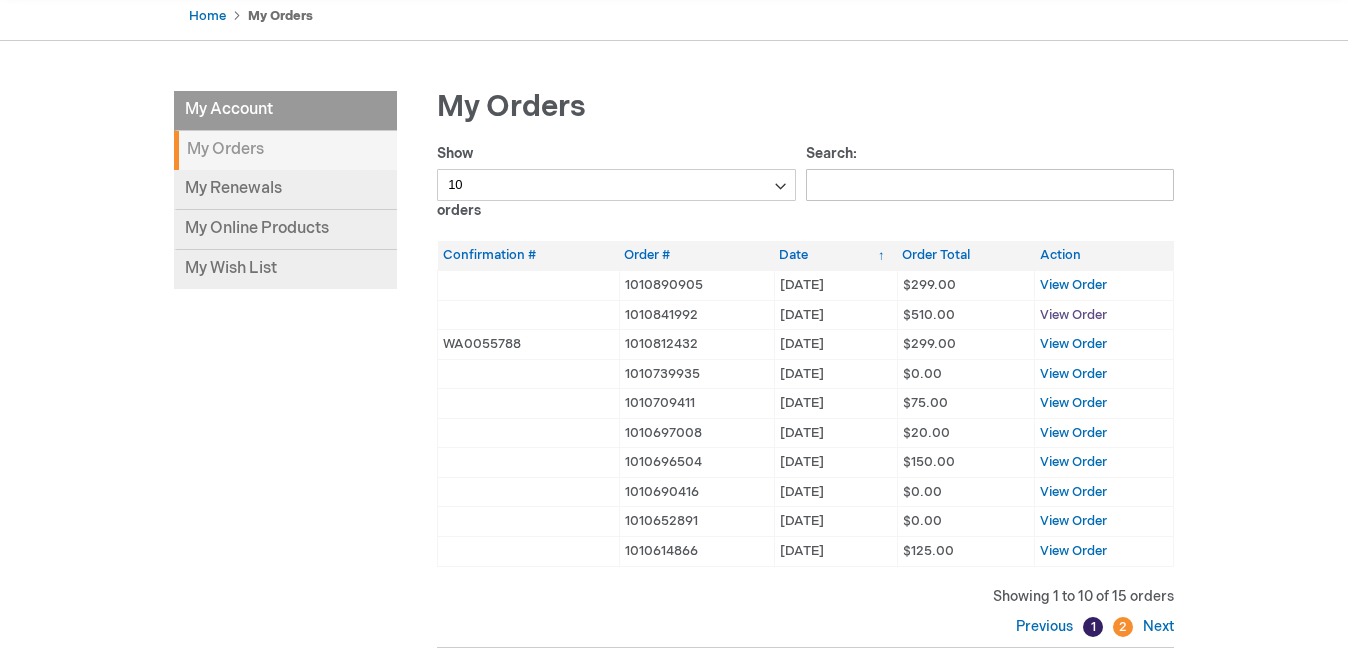 click on "View Order" at bounding box center (1073, 315) 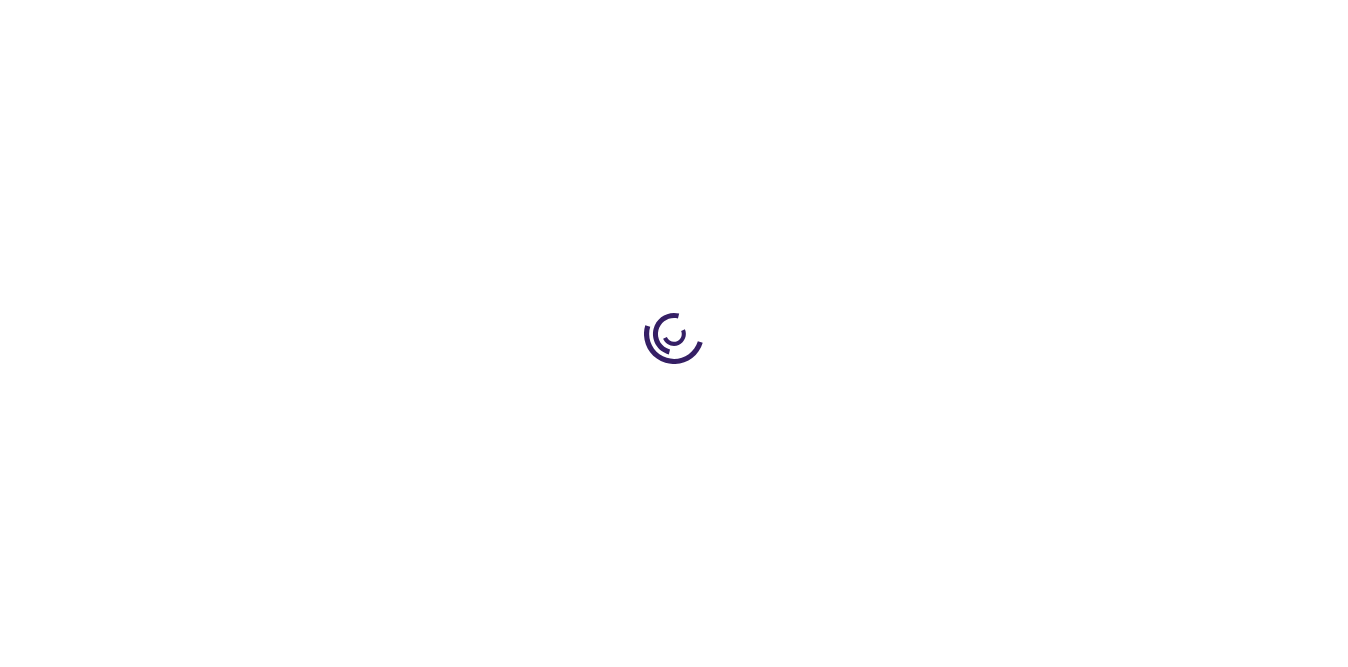 scroll, scrollTop: 0, scrollLeft: 0, axis: both 